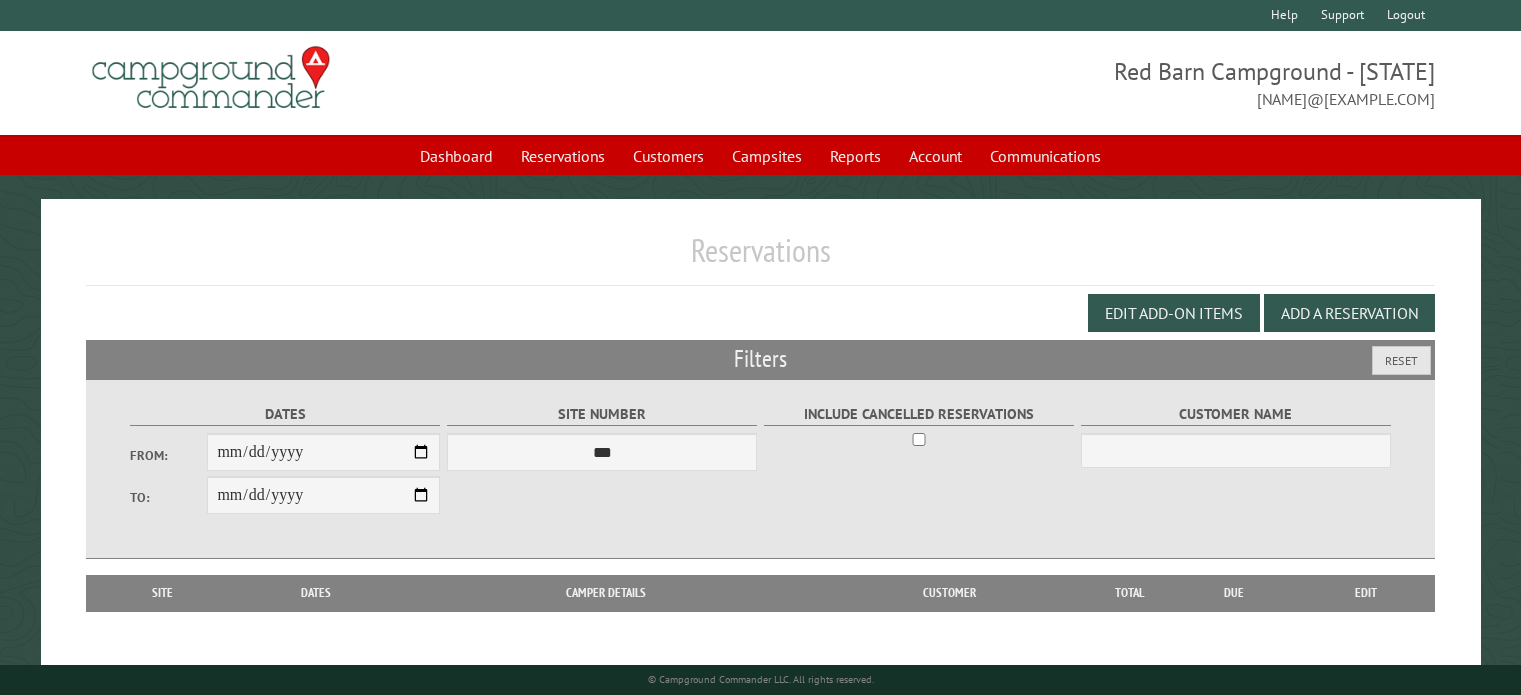 scroll, scrollTop: 108, scrollLeft: 0, axis: vertical 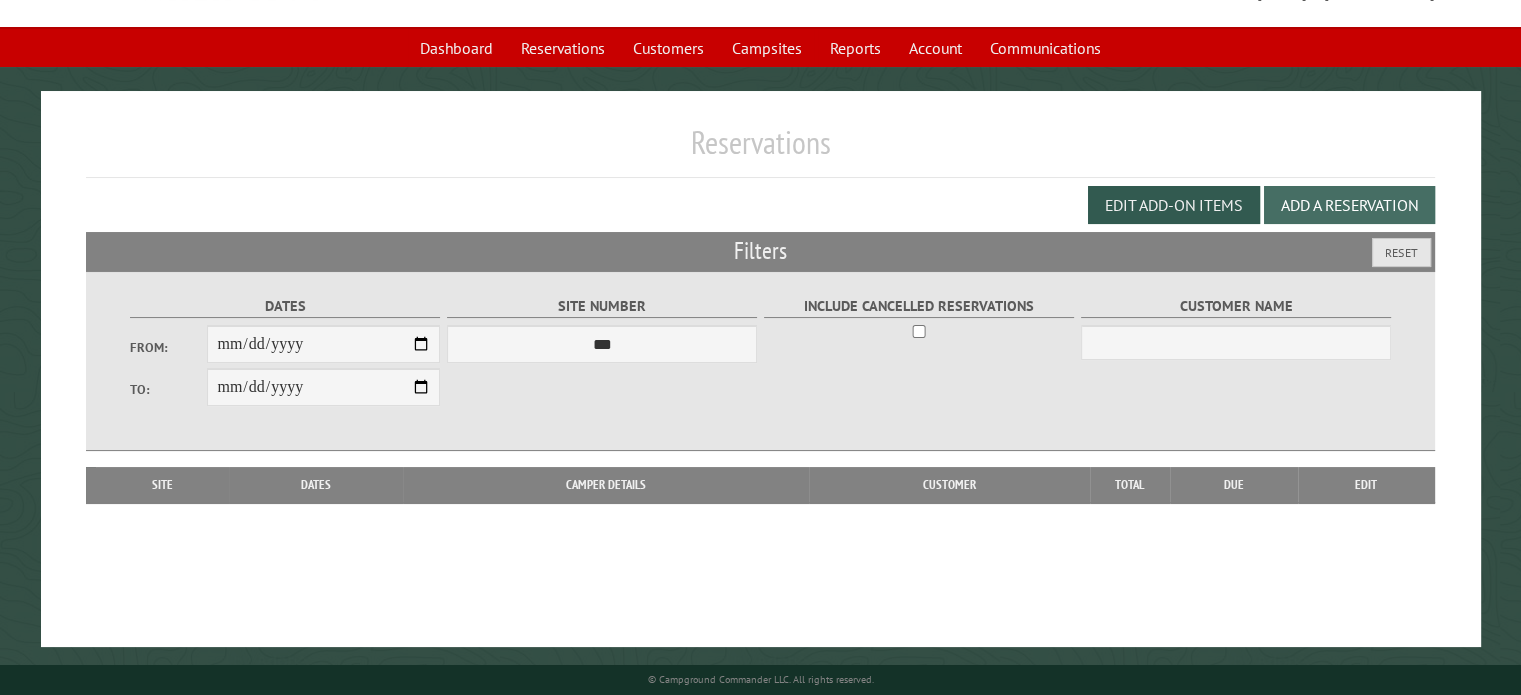 click on "Add a Reservation" at bounding box center [1349, 205] 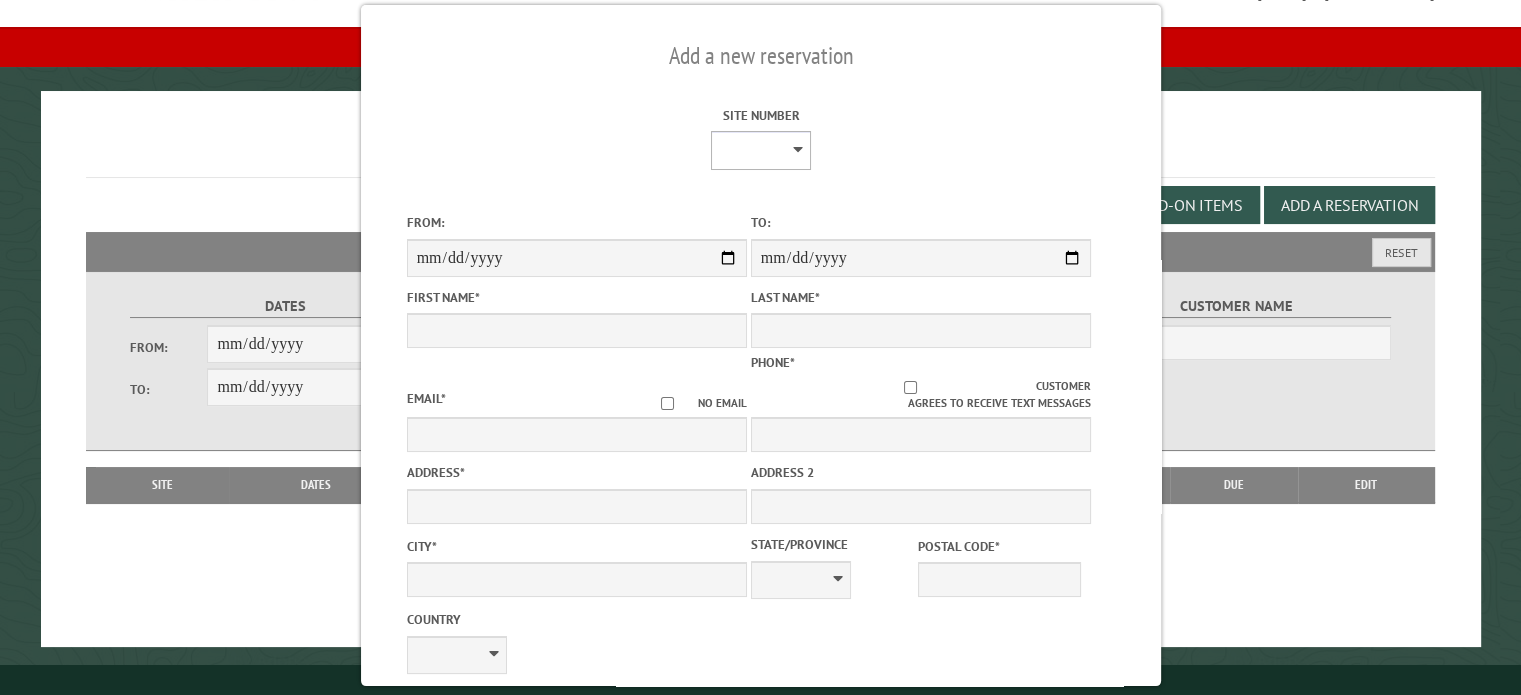 click on "* * * * * * * * ** ** ** ** ** ** ** ** ** ** ** ** ** ** ** ** ** *** *** *** *** *** *** *** *** *** *** *** *** *** *** *** *** *** *** *** *** *** *** *** *** *** *** *** *** *** *** *** *** *** *** *** *** * * * * * * ***** ** ** ** ****" at bounding box center (761, 150) 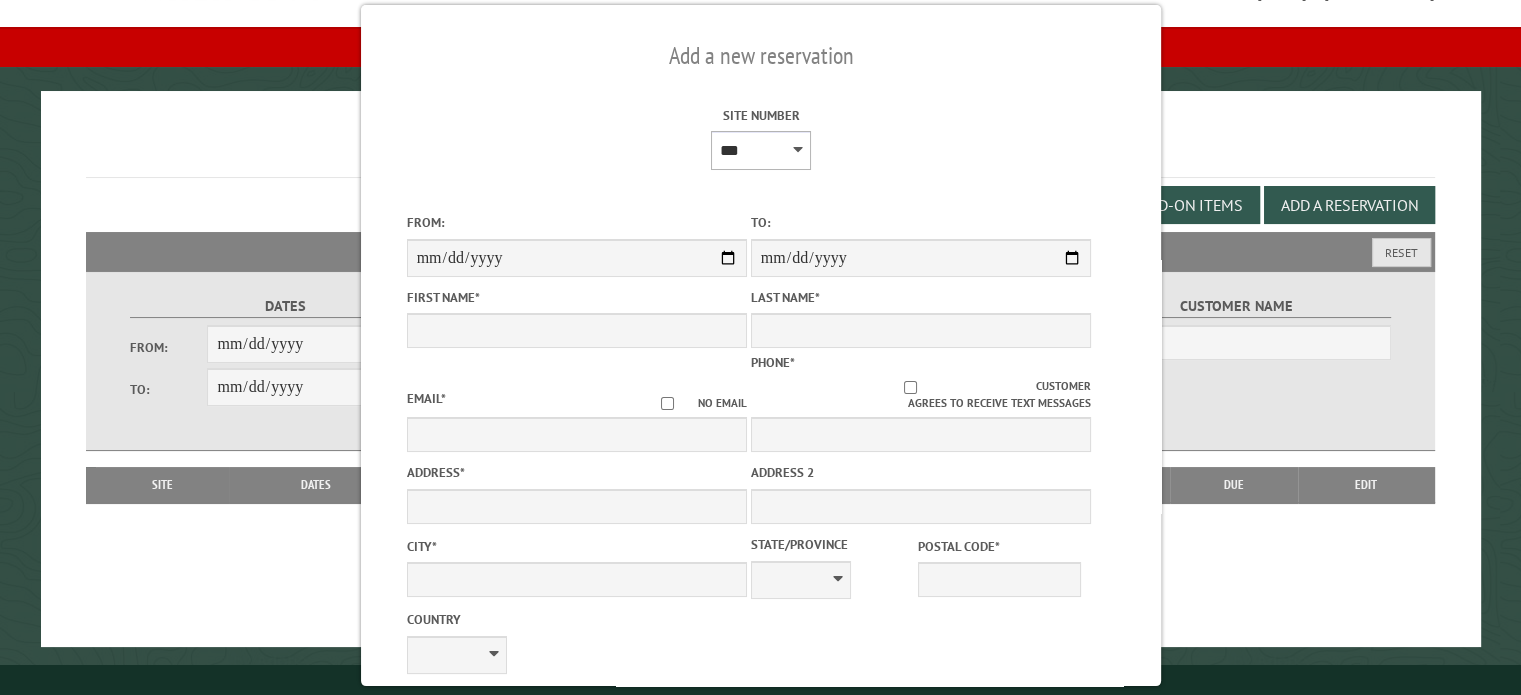 click on "* * * * * * * * ** ** ** ** ** ** ** ** ** ** ** ** ** ** ** ** ** *** *** *** *** *** *** *** *** *** *** *** *** *** *** *** *** *** *** *** *** *** *** *** *** *** *** *** *** *** *** *** *** *** *** *** *** * * * * * * ***** ** ** ** ****" at bounding box center (761, 150) 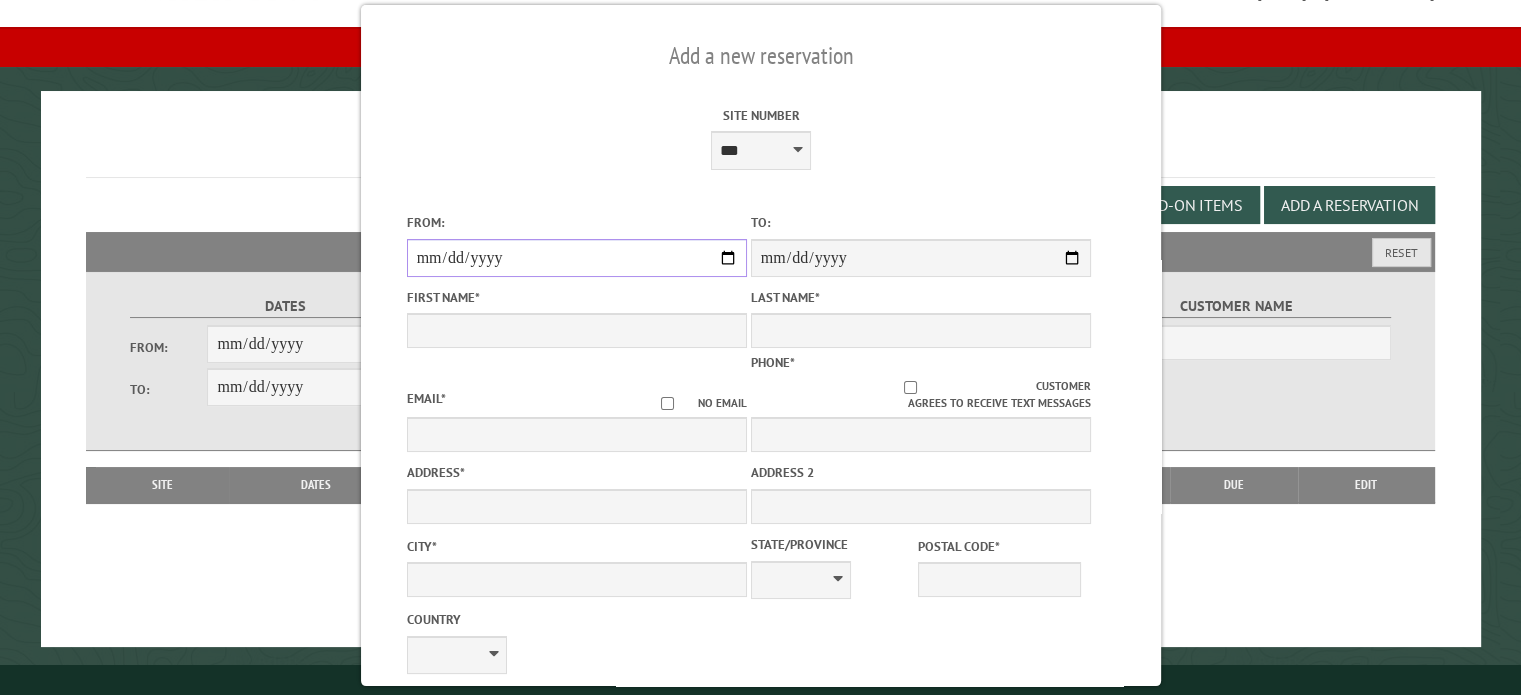 click on "From:" at bounding box center (576, 258) 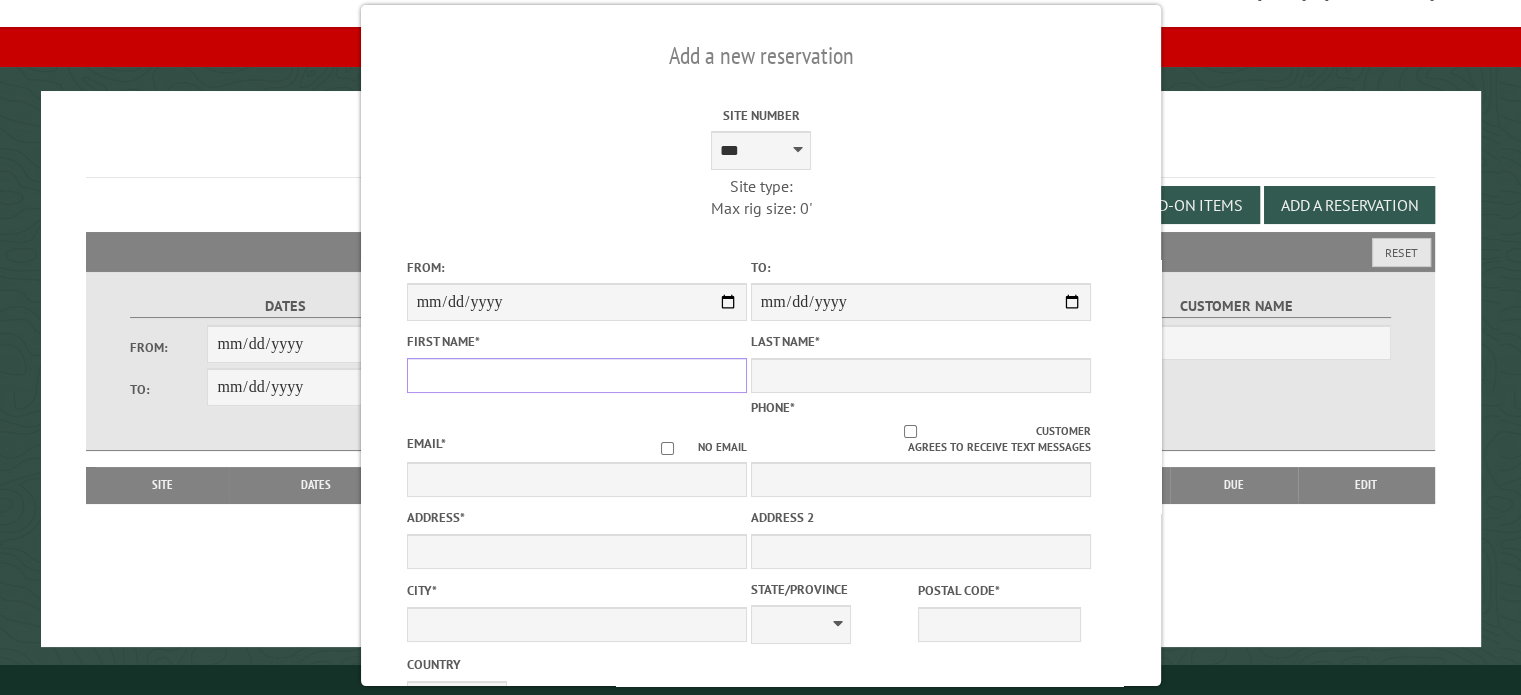 click on "First Name *" at bounding box center (576, 375) 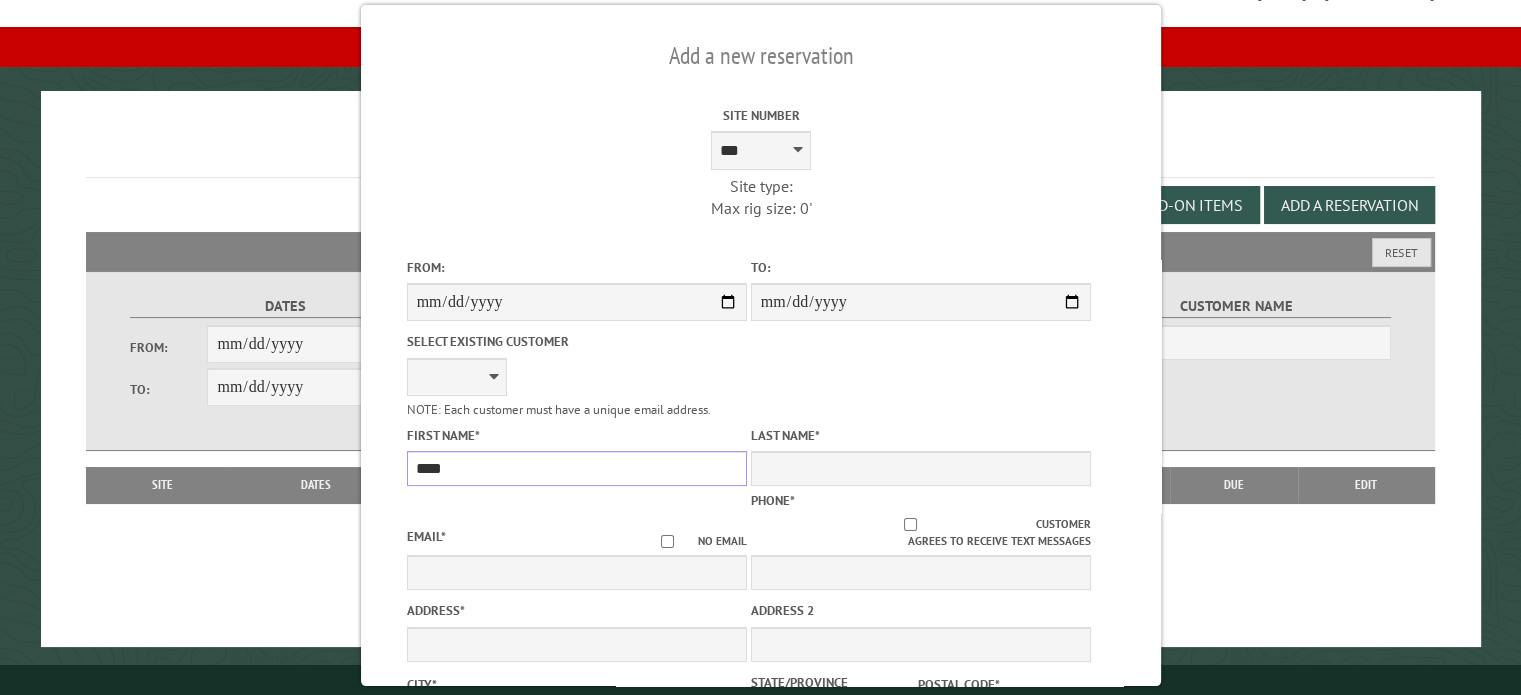 type on "****" 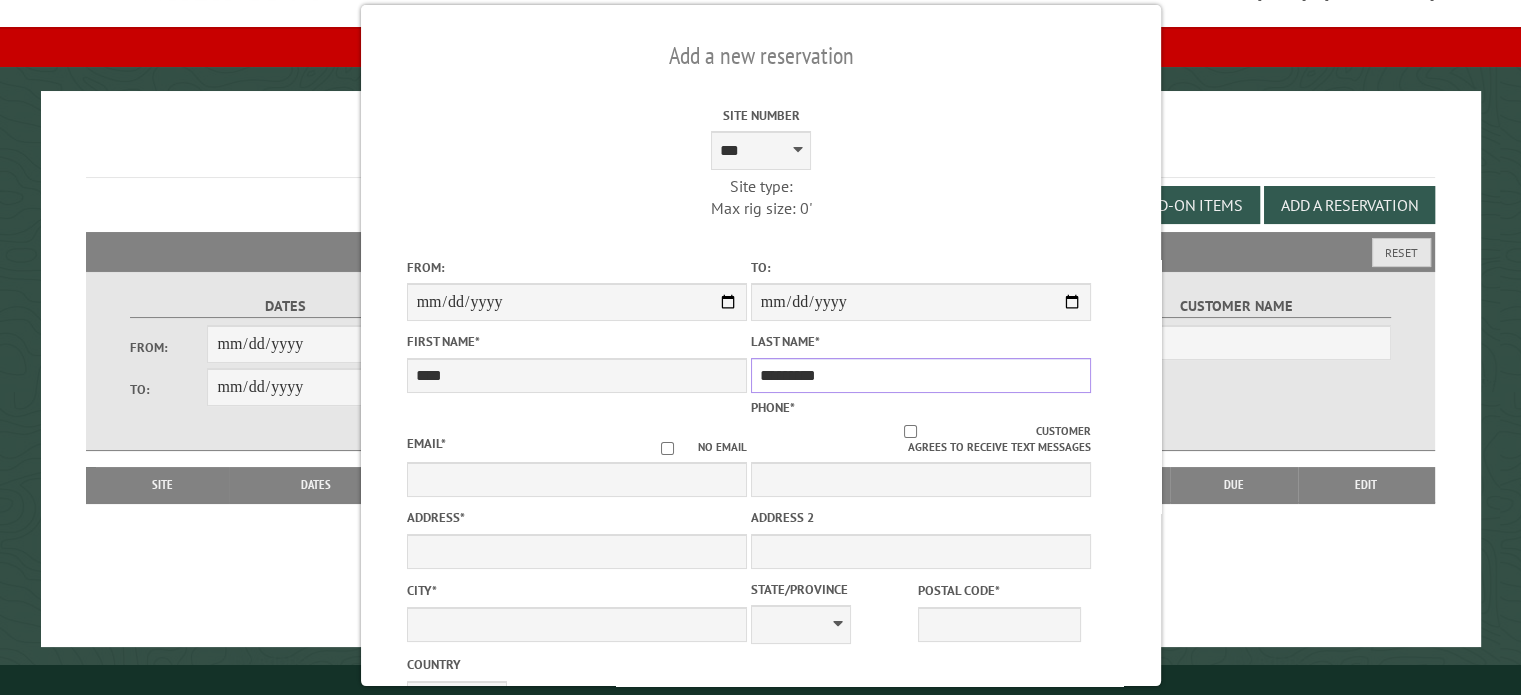 click on "*********" at bounding box center [920, 375] 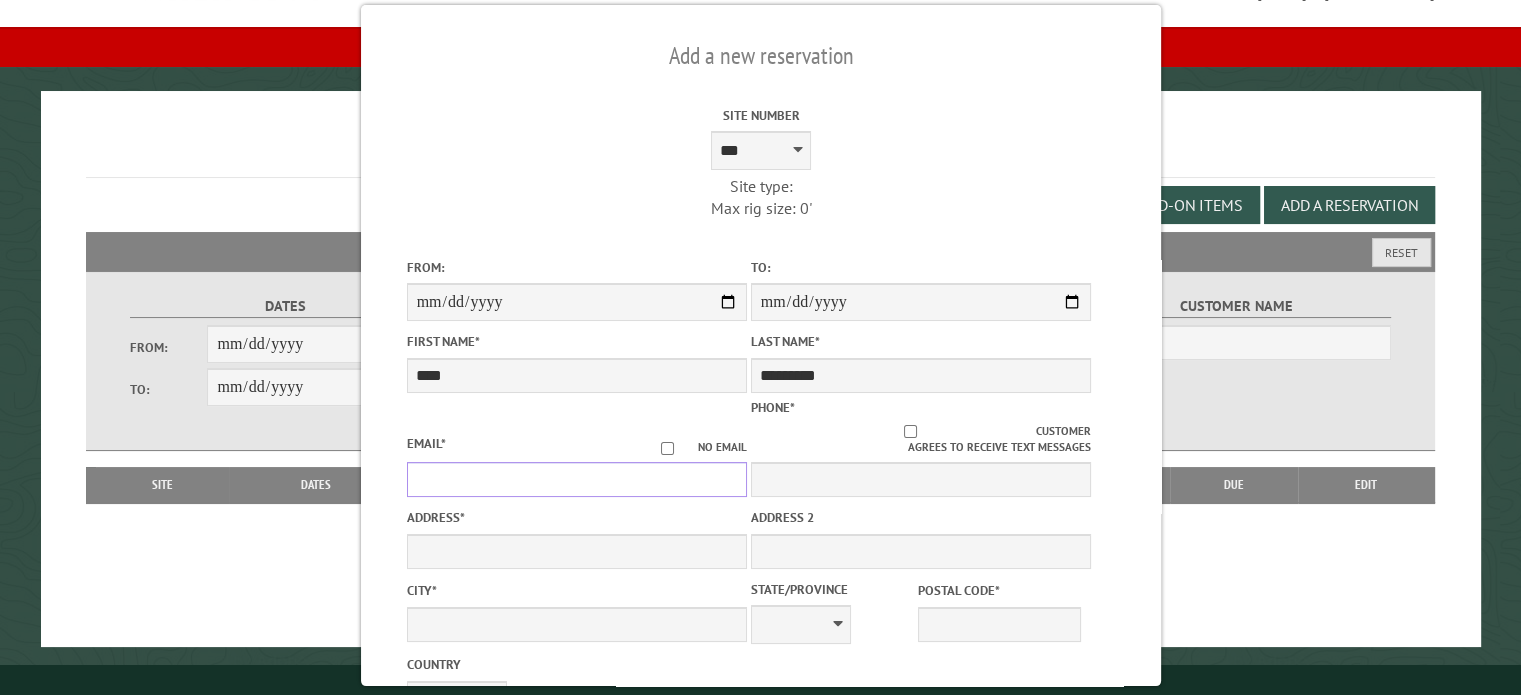 click on "Email *" at bounding box center (576, 479) 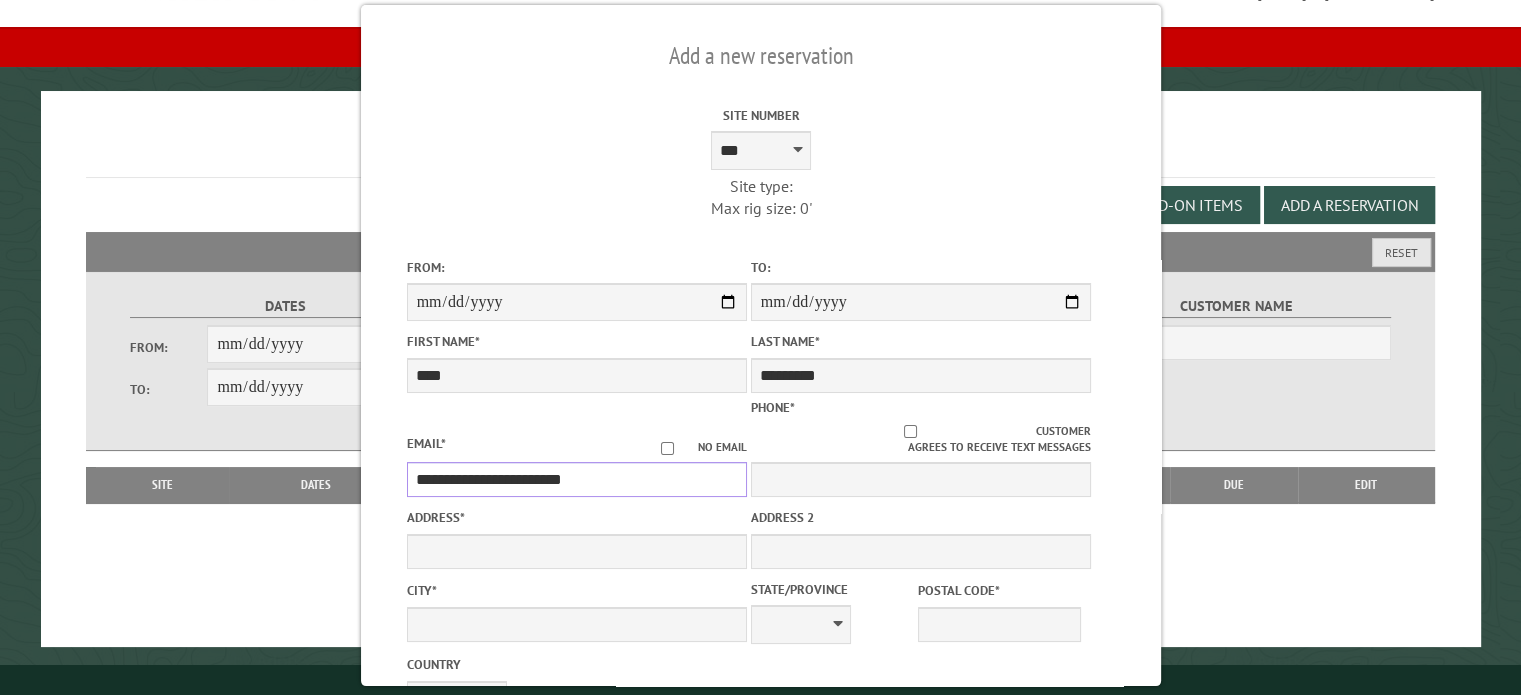 type on "**********" 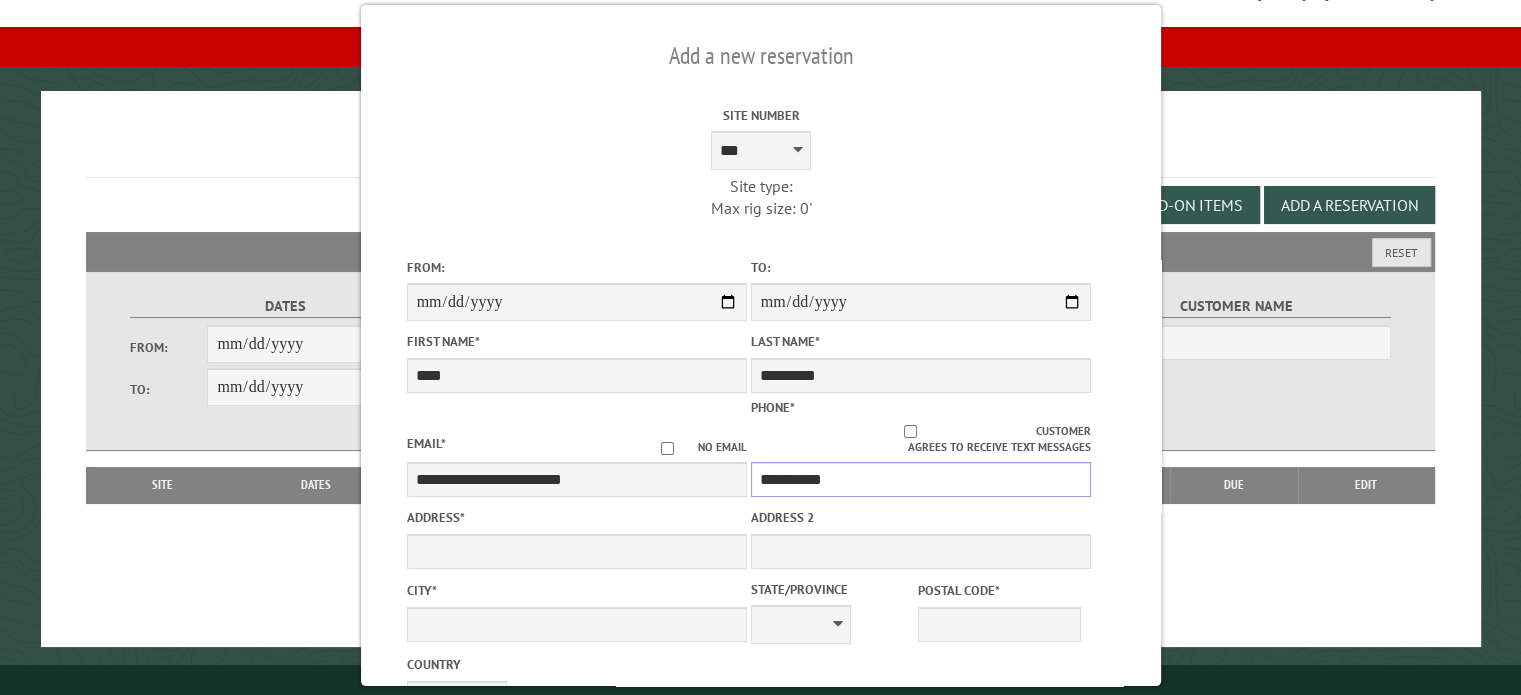 type on "**********" 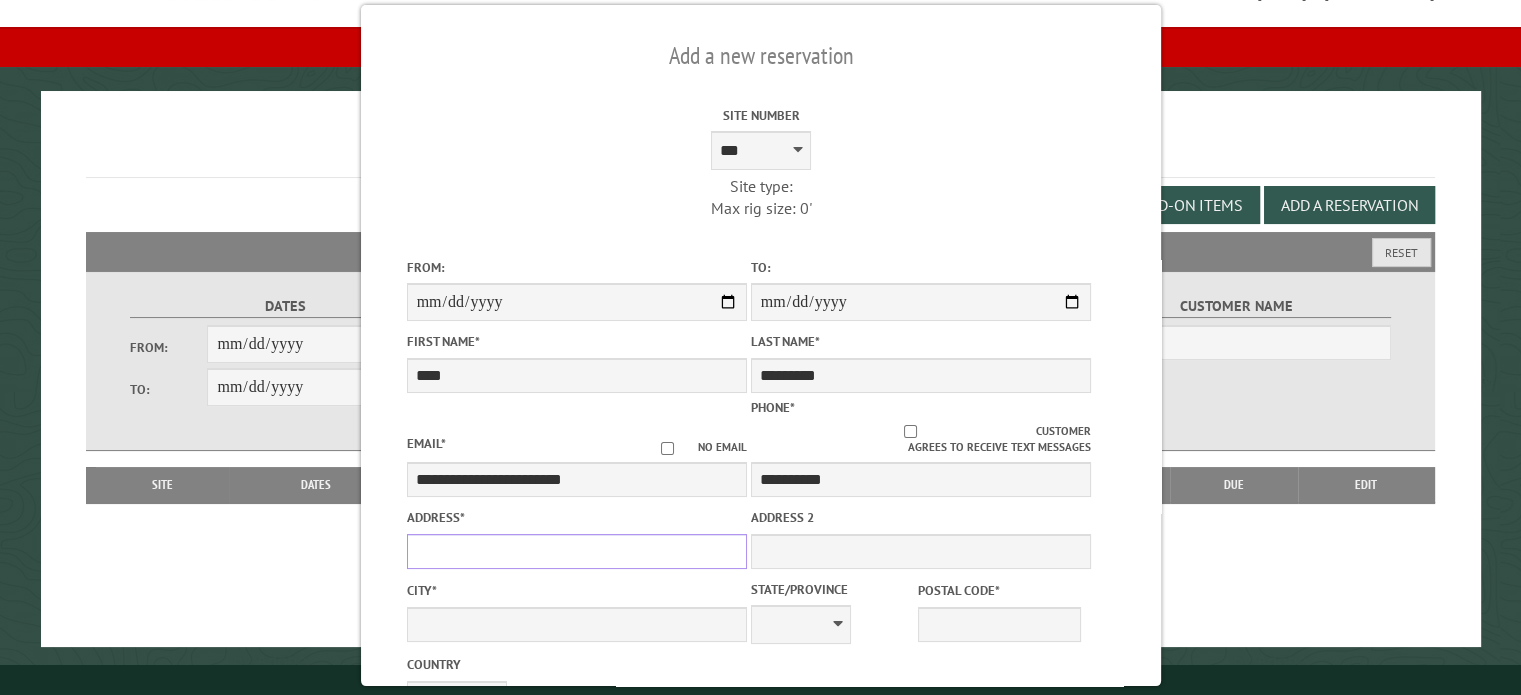 click on "Address *" at bounding box center (576, 551) 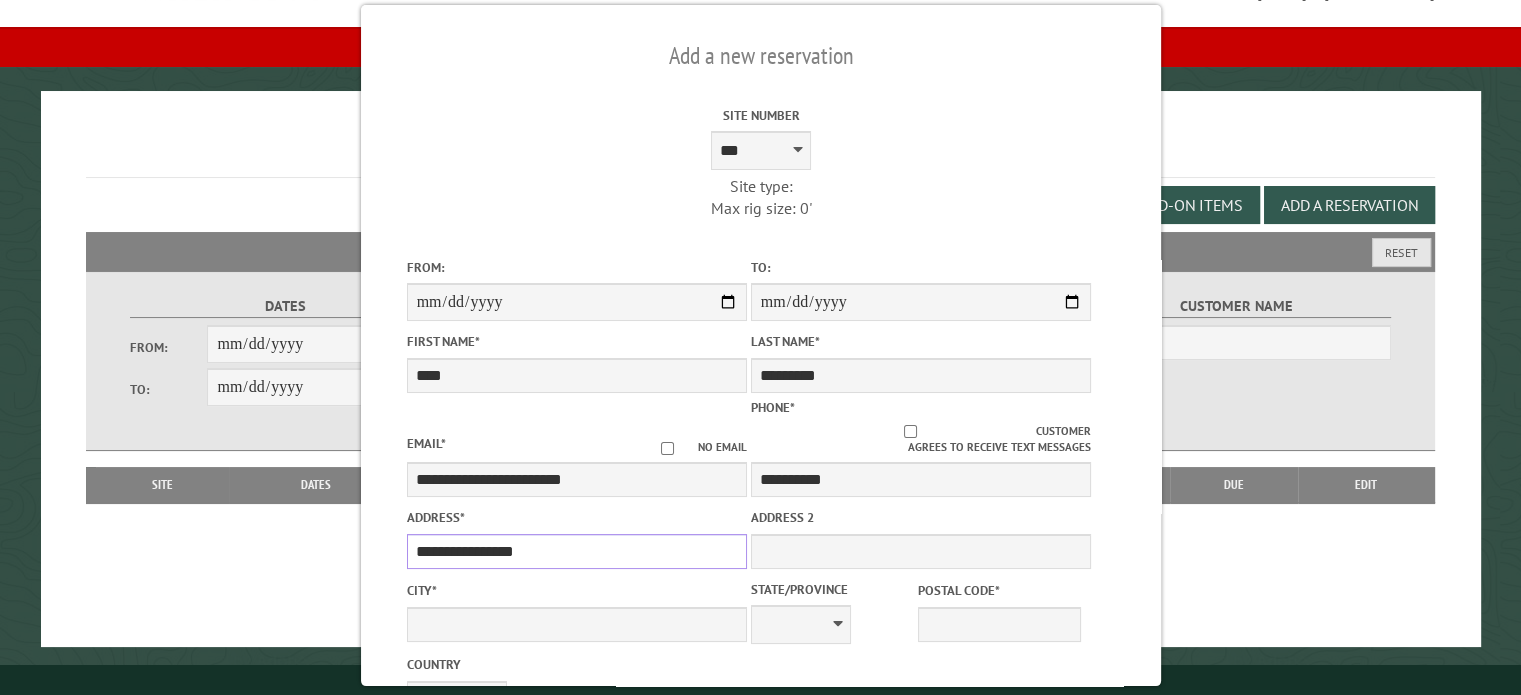 type on "**********" 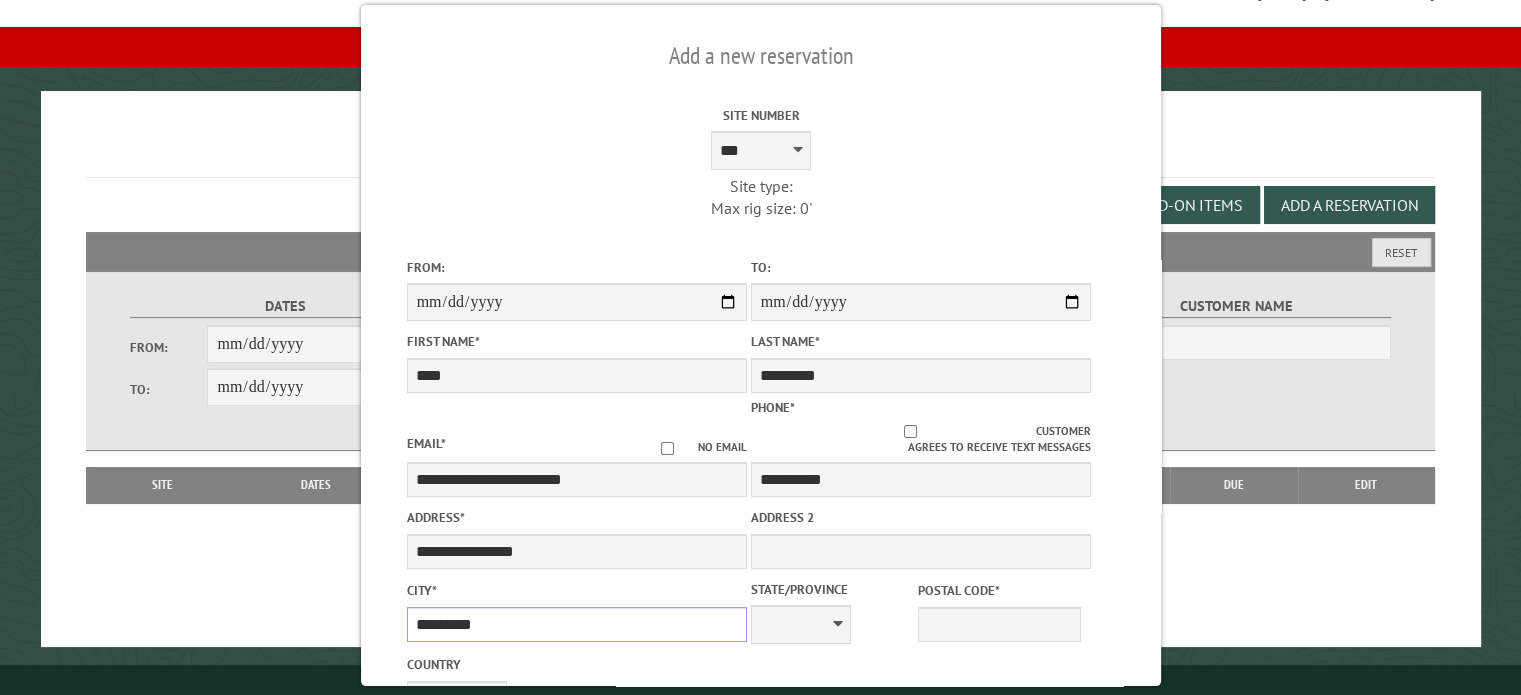 type on "*********" 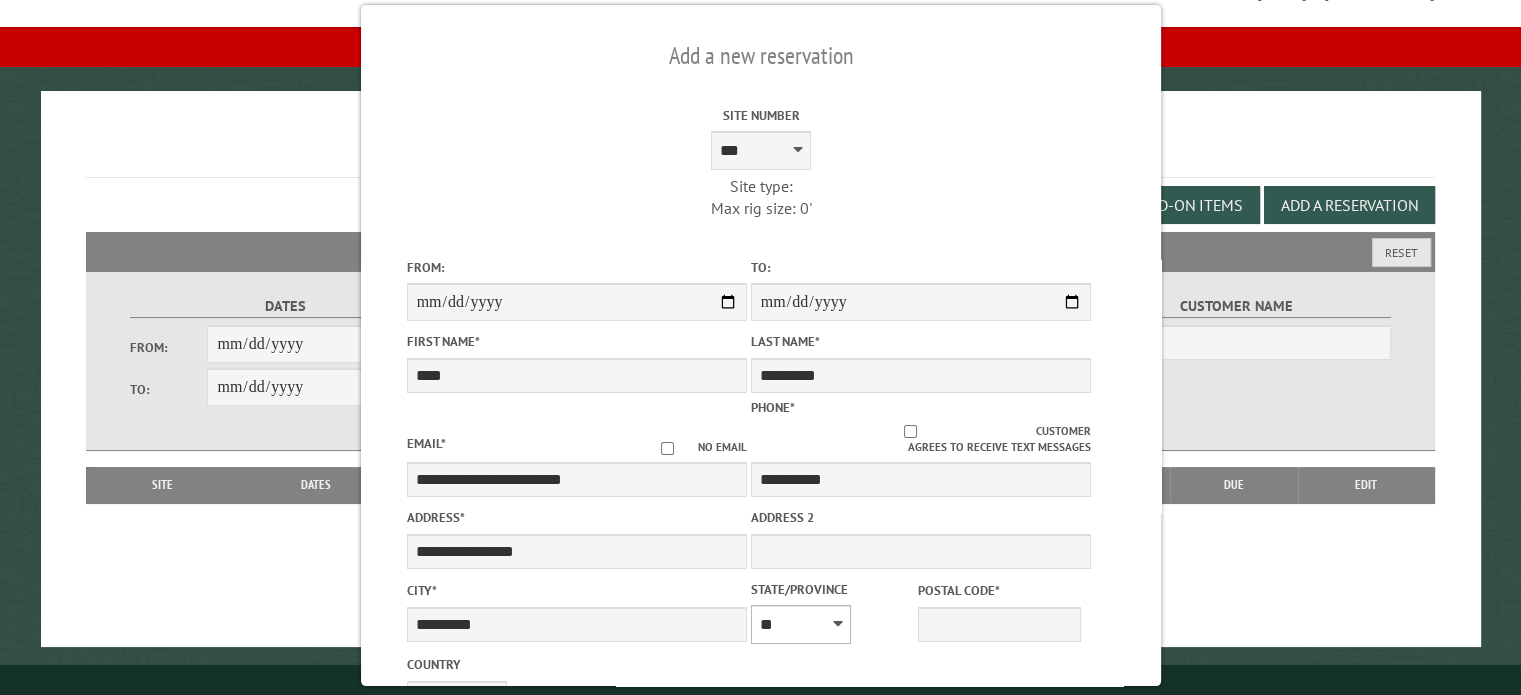 select on "**" 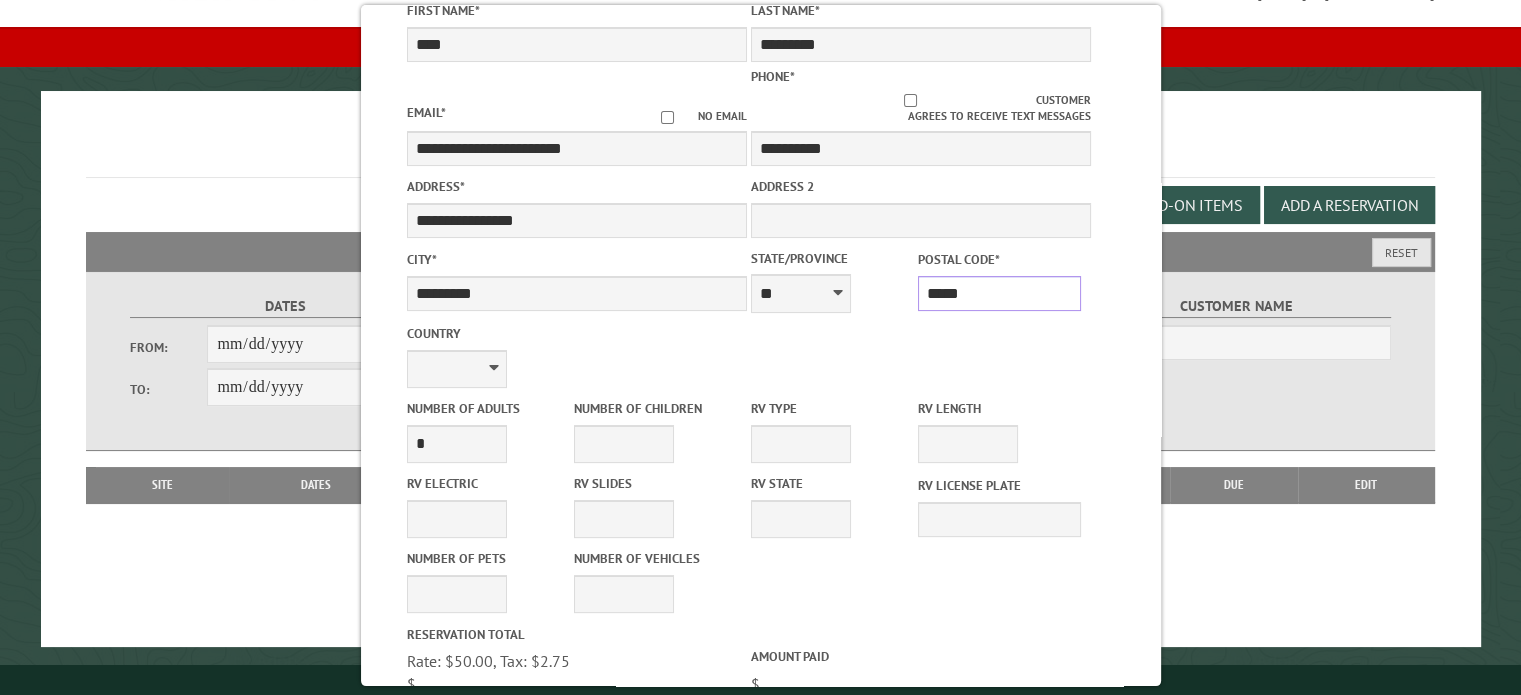 scroll, scrollTop: 338, scrollLeft: 0, axis: vertical 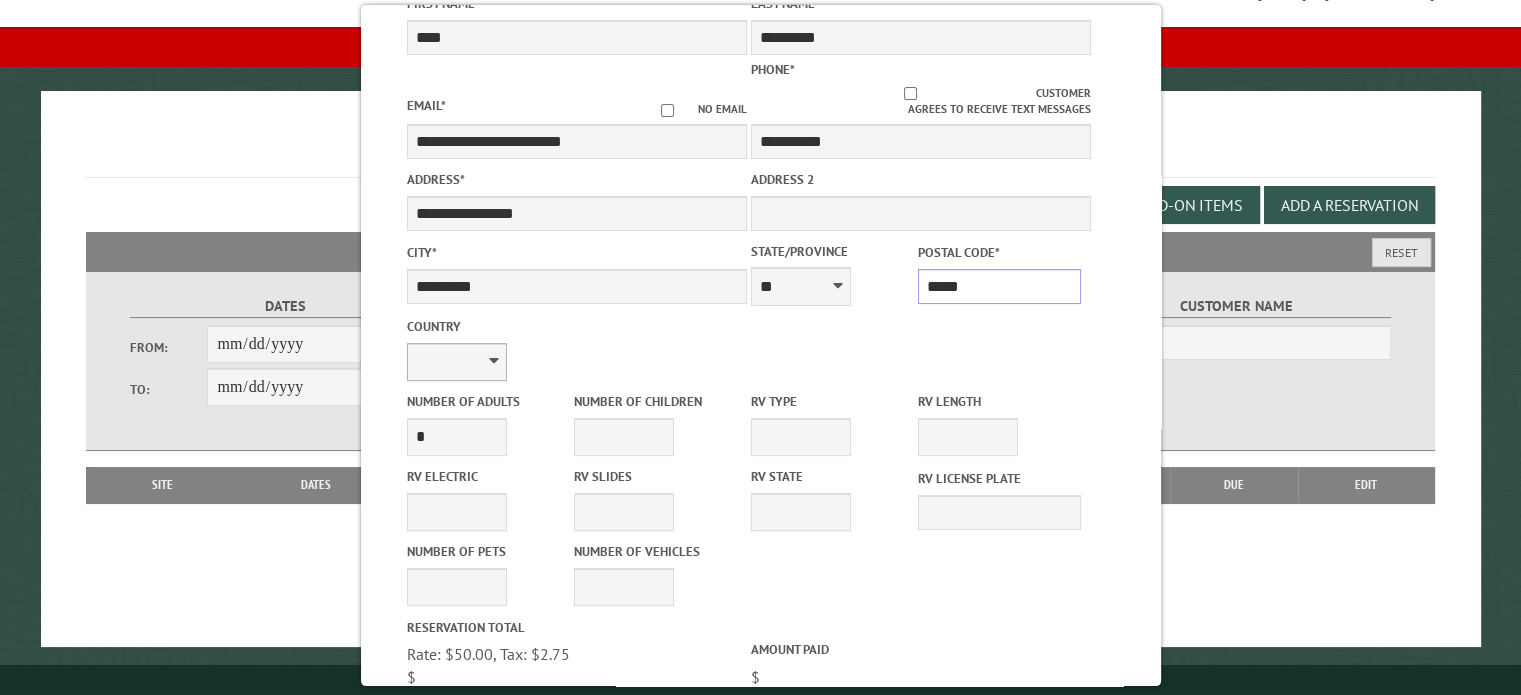 type on "*****" 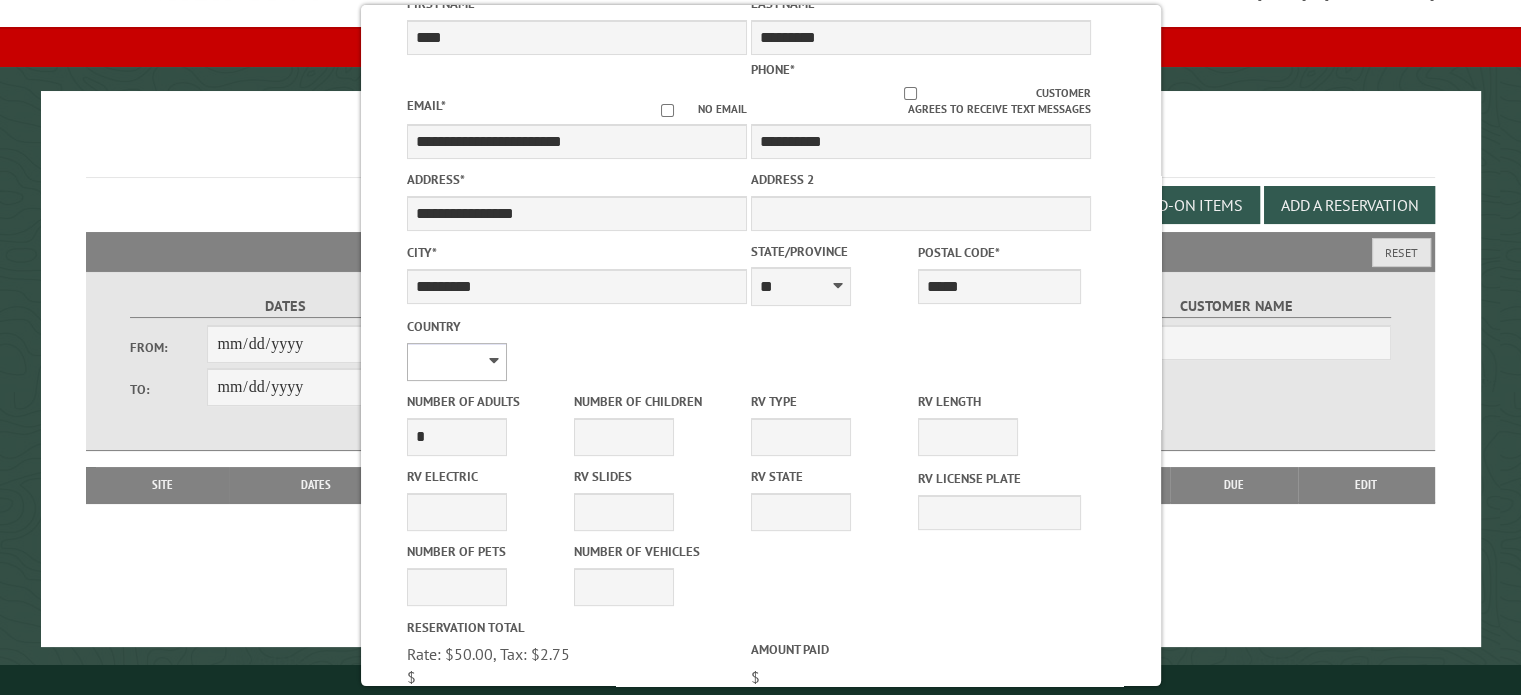 click on "**********" at bounding box center (456, 362) 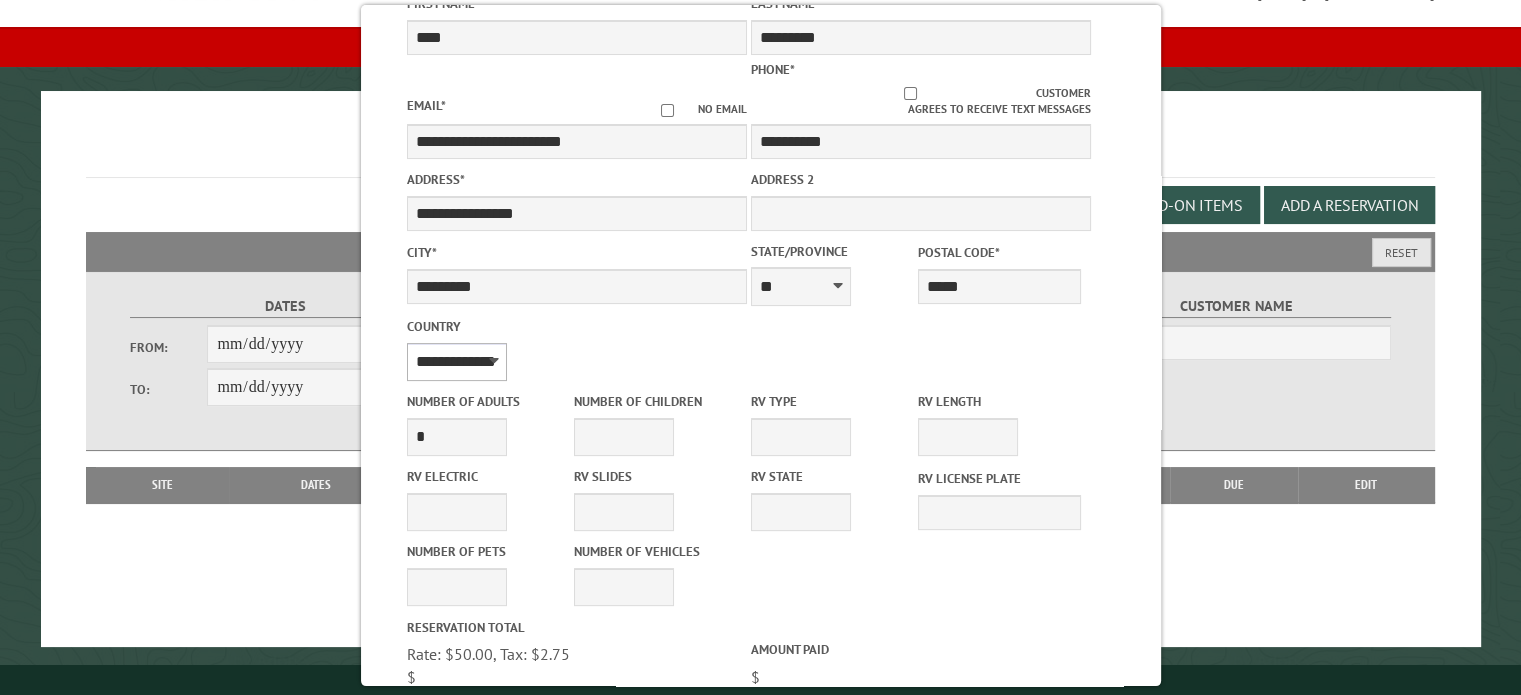 click on "**********" at bounding box center [456, 362] 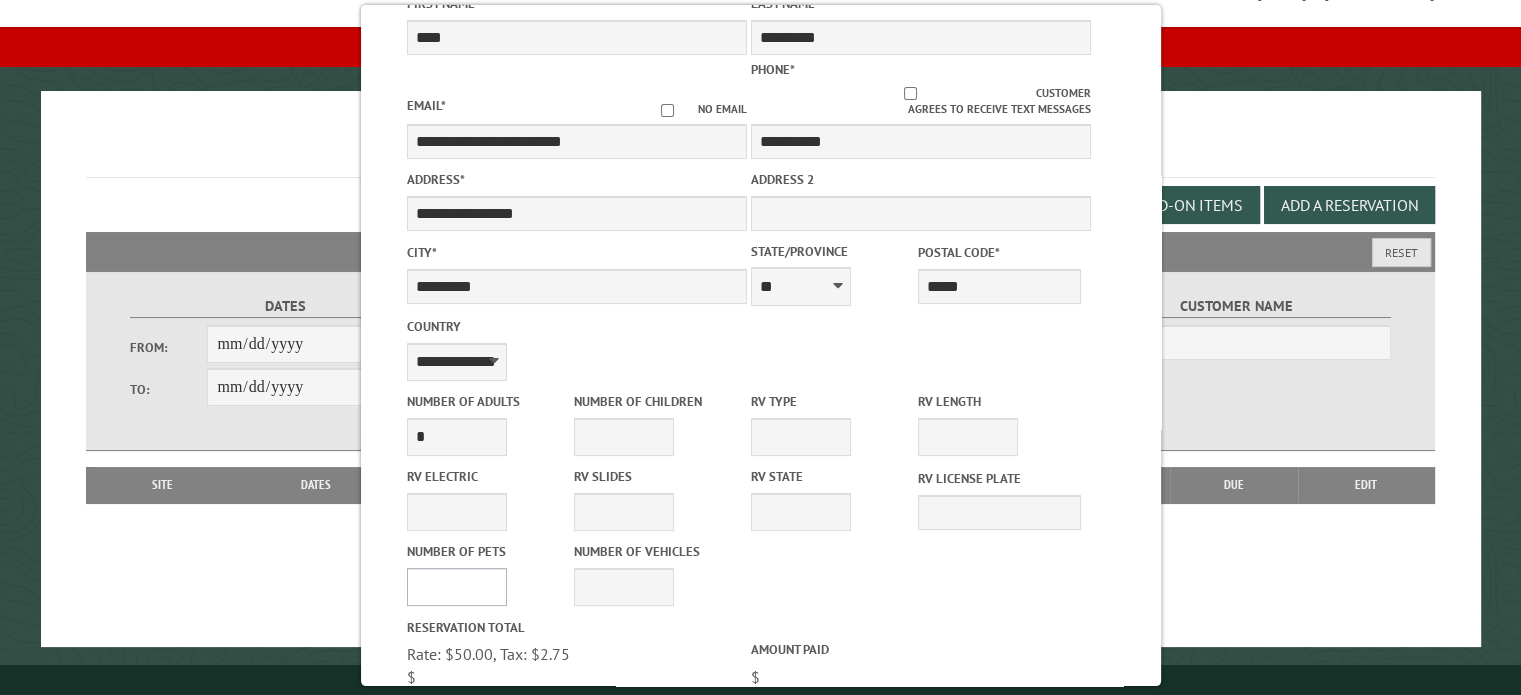 click on "* * * * * * * * * * **" at bounding box center (456, 587) 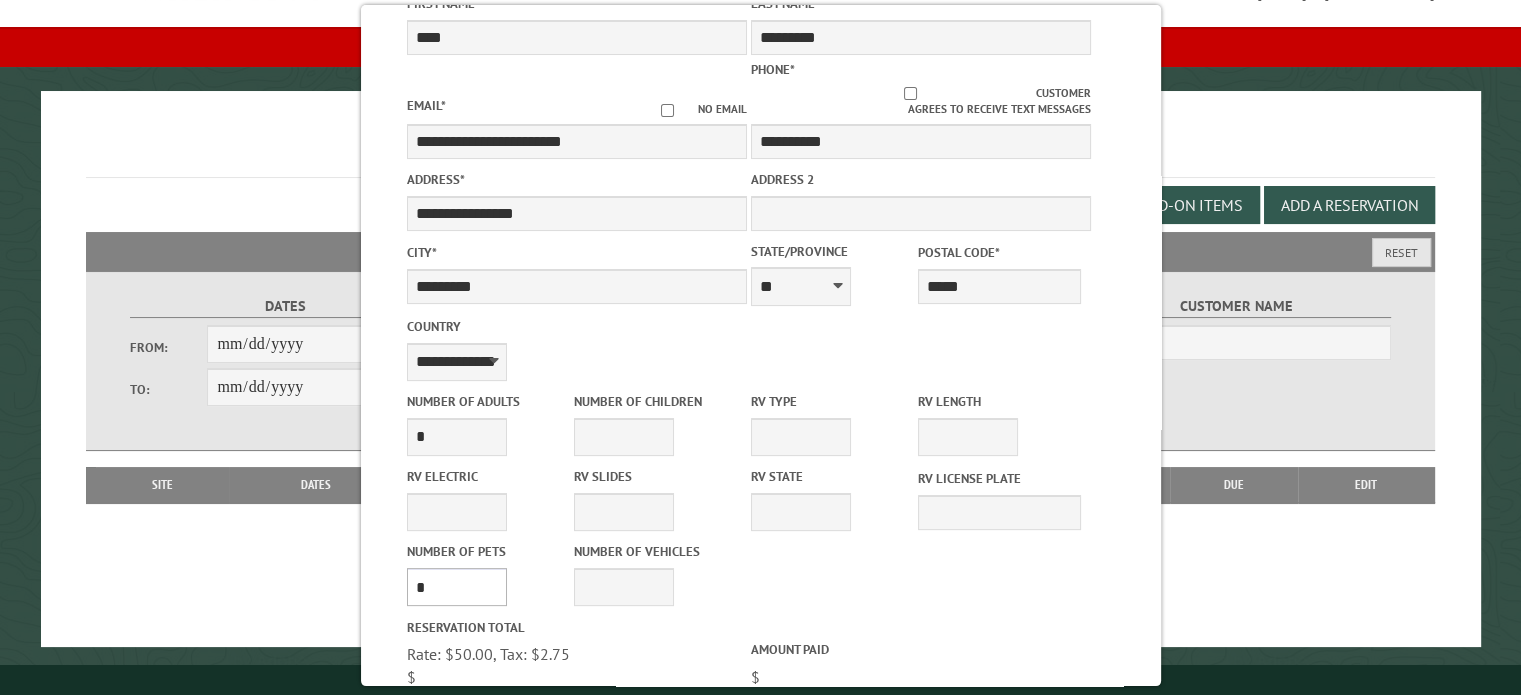 click on "* * * * * * * * * * **" at bounding box center [456, 587] 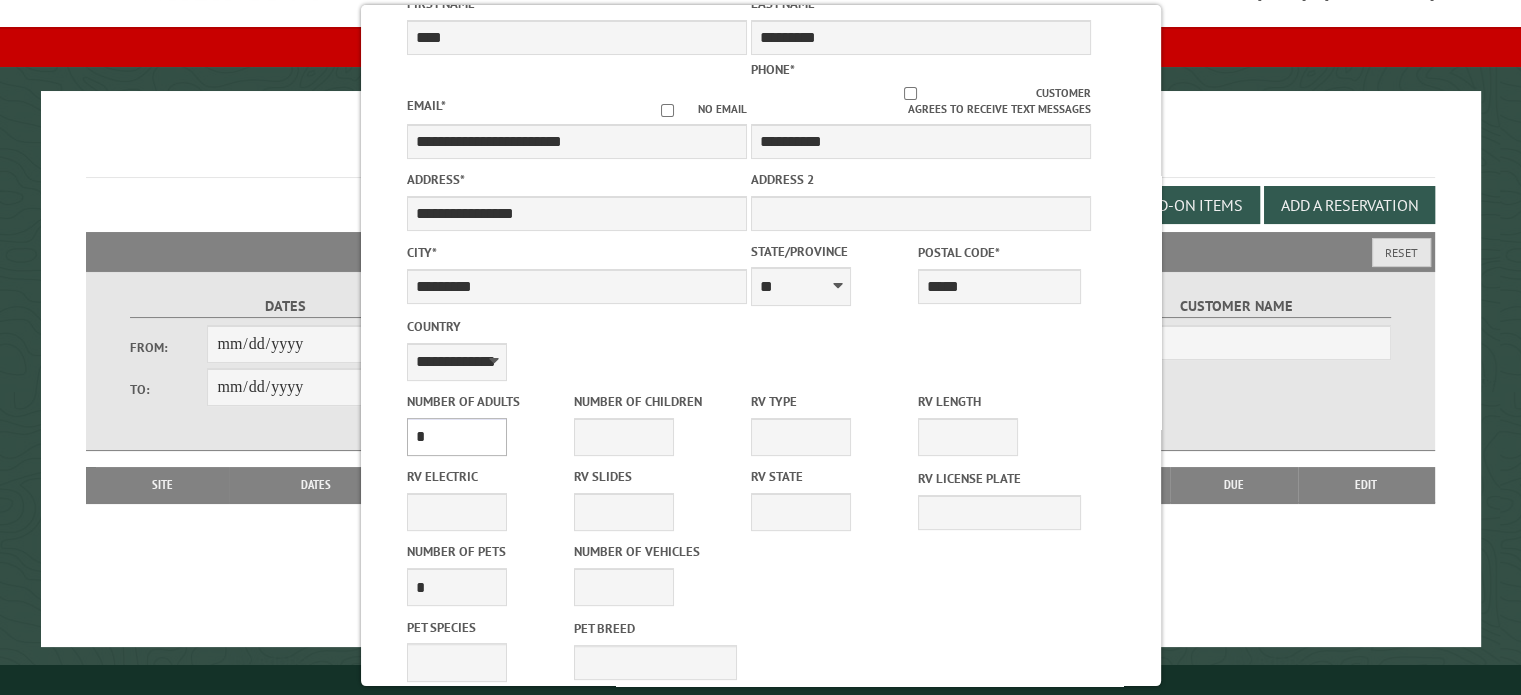 click on "* * * * * * * * * * **" at bounding box center [456, 437] 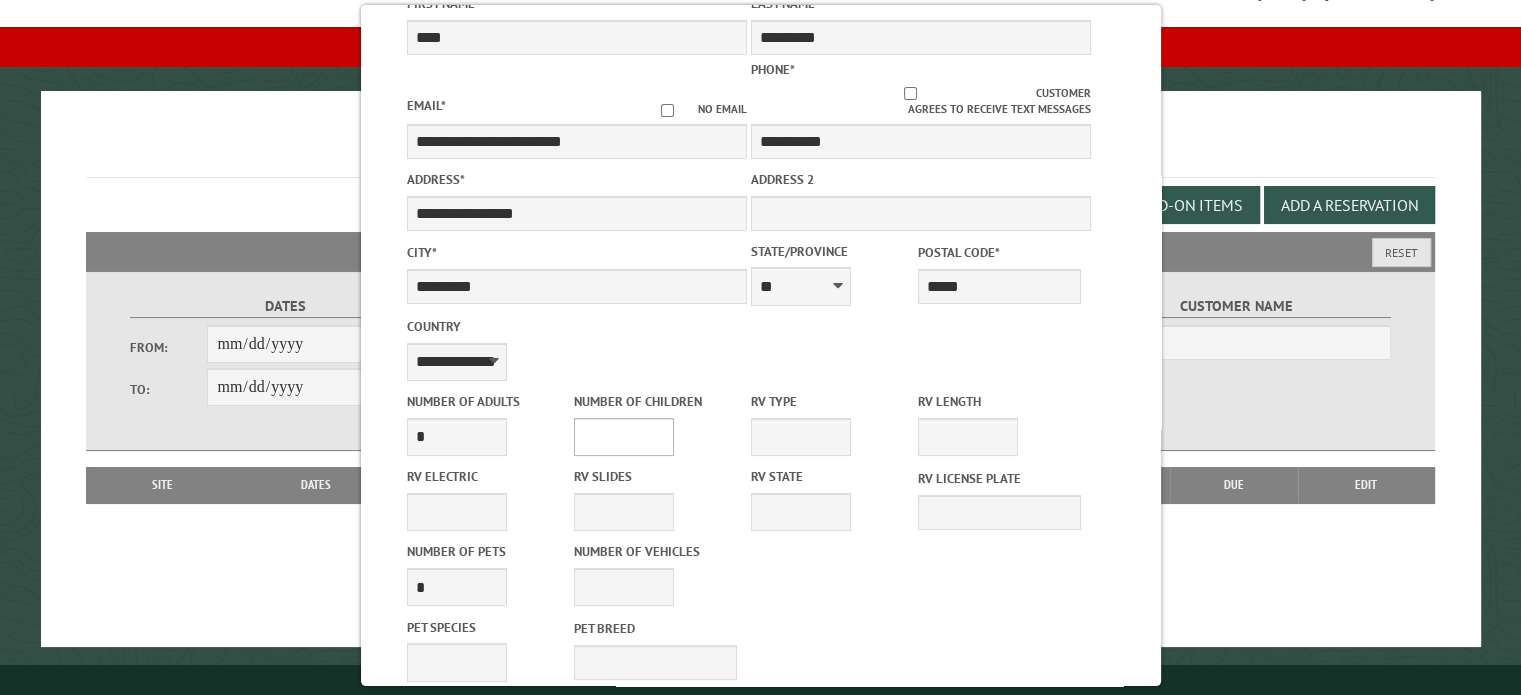 click on "* * * * * * * * * * **" at bounding box center [623, 437] 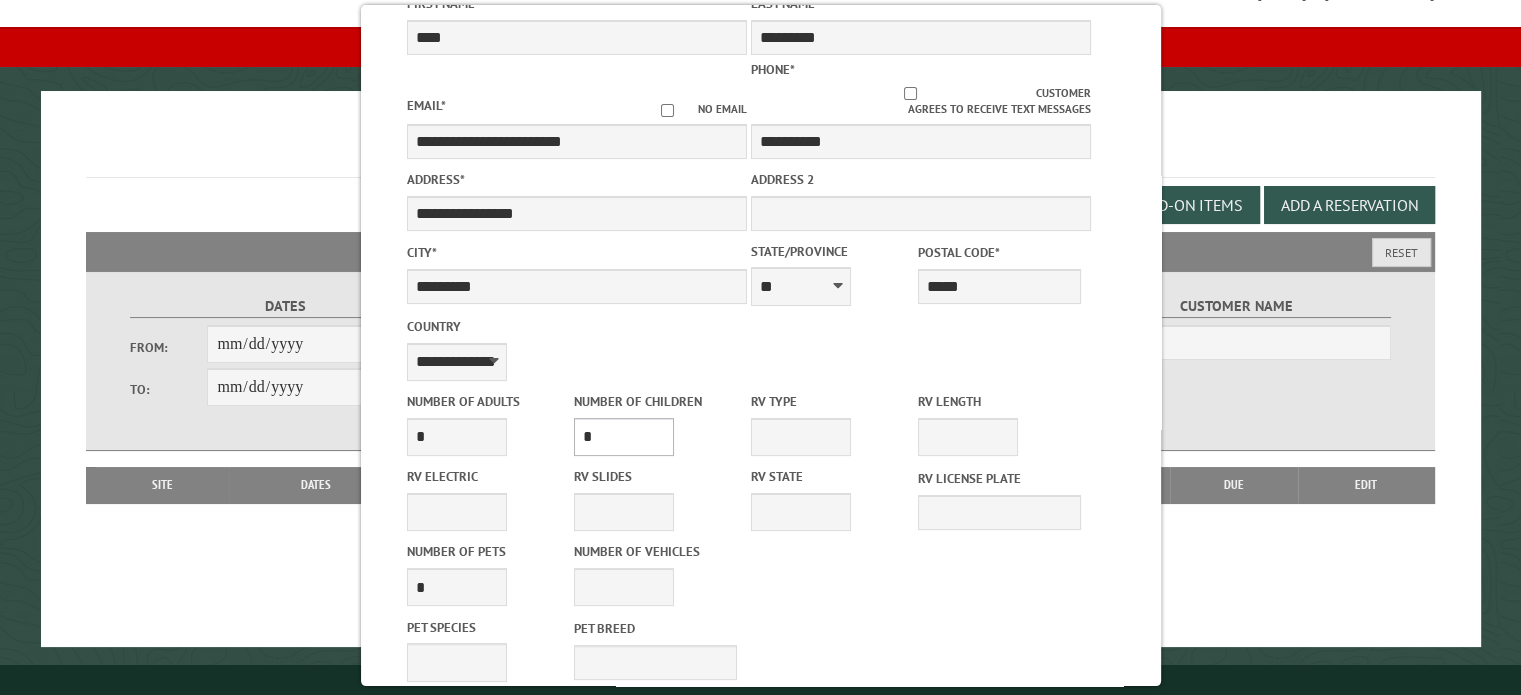 click on "* * * * * * * * * * **" at bounding box center [623, 437] 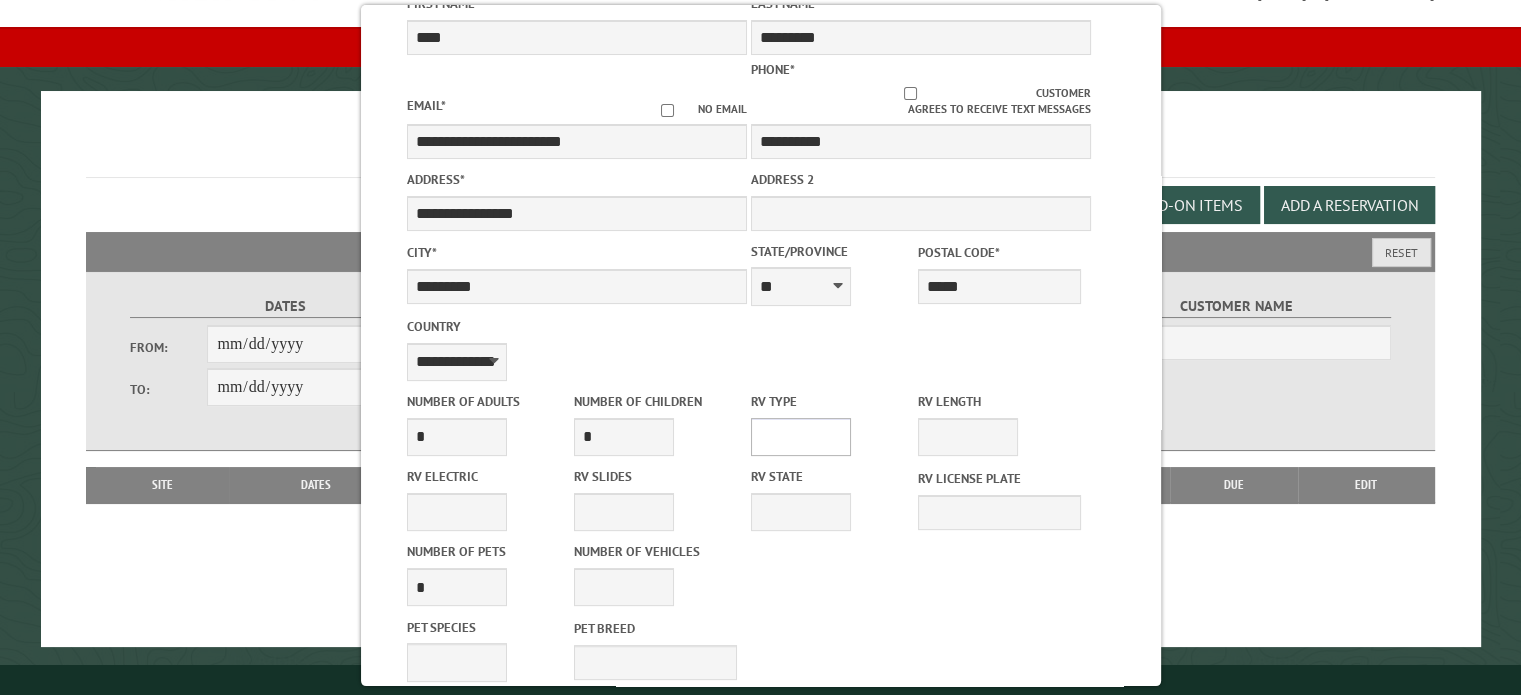 click on "**********" at bounding box center (800, 437) 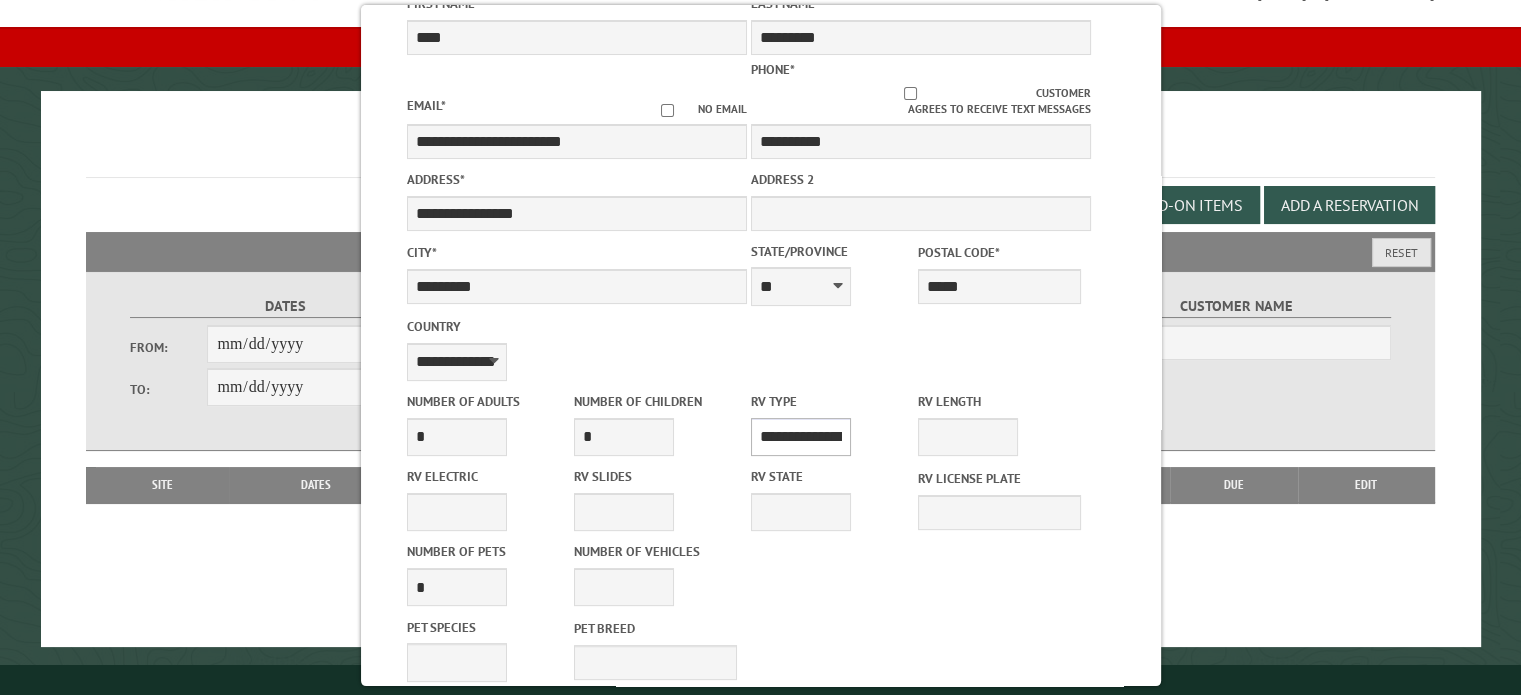 click on "**********" at bounding box center (800, 437) 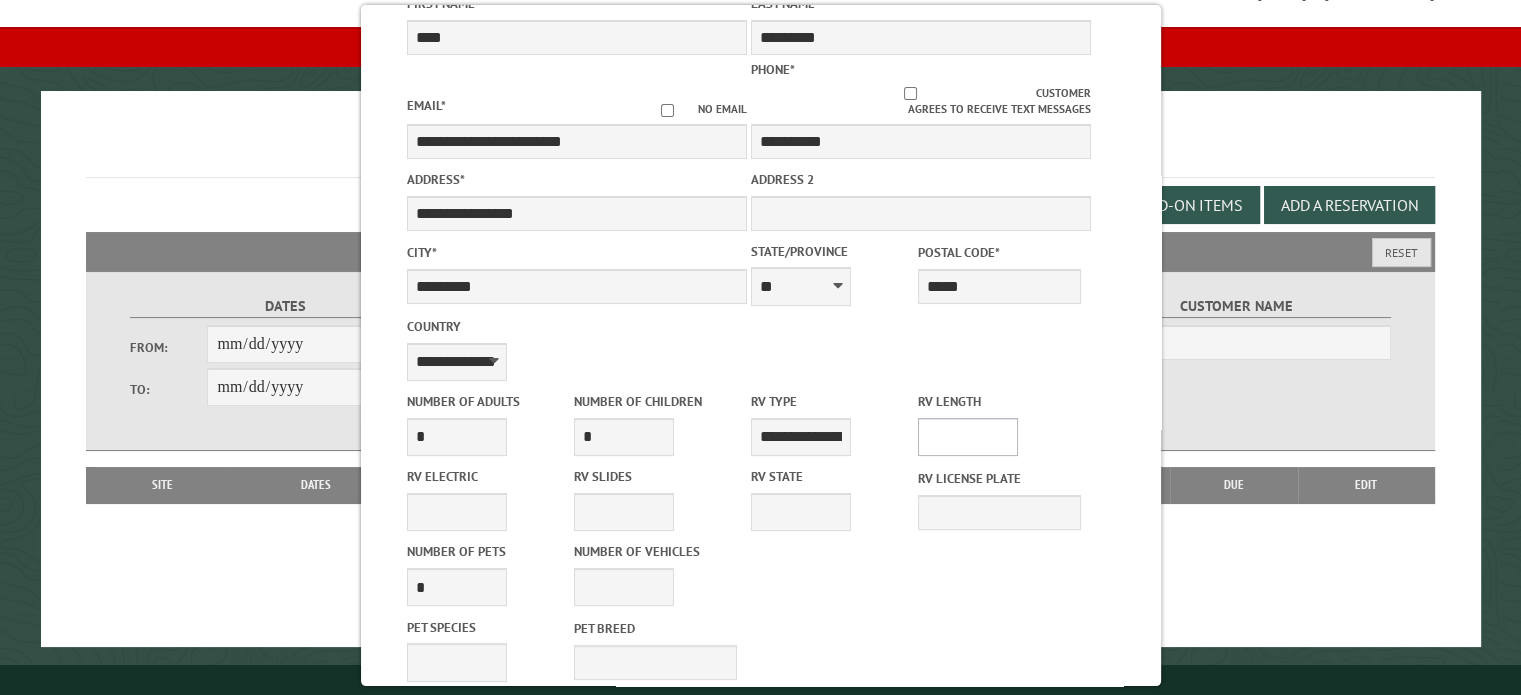 click on "* ** ** ** ** ** ** ** ** ** ** **" at bounding box center (968, 437) 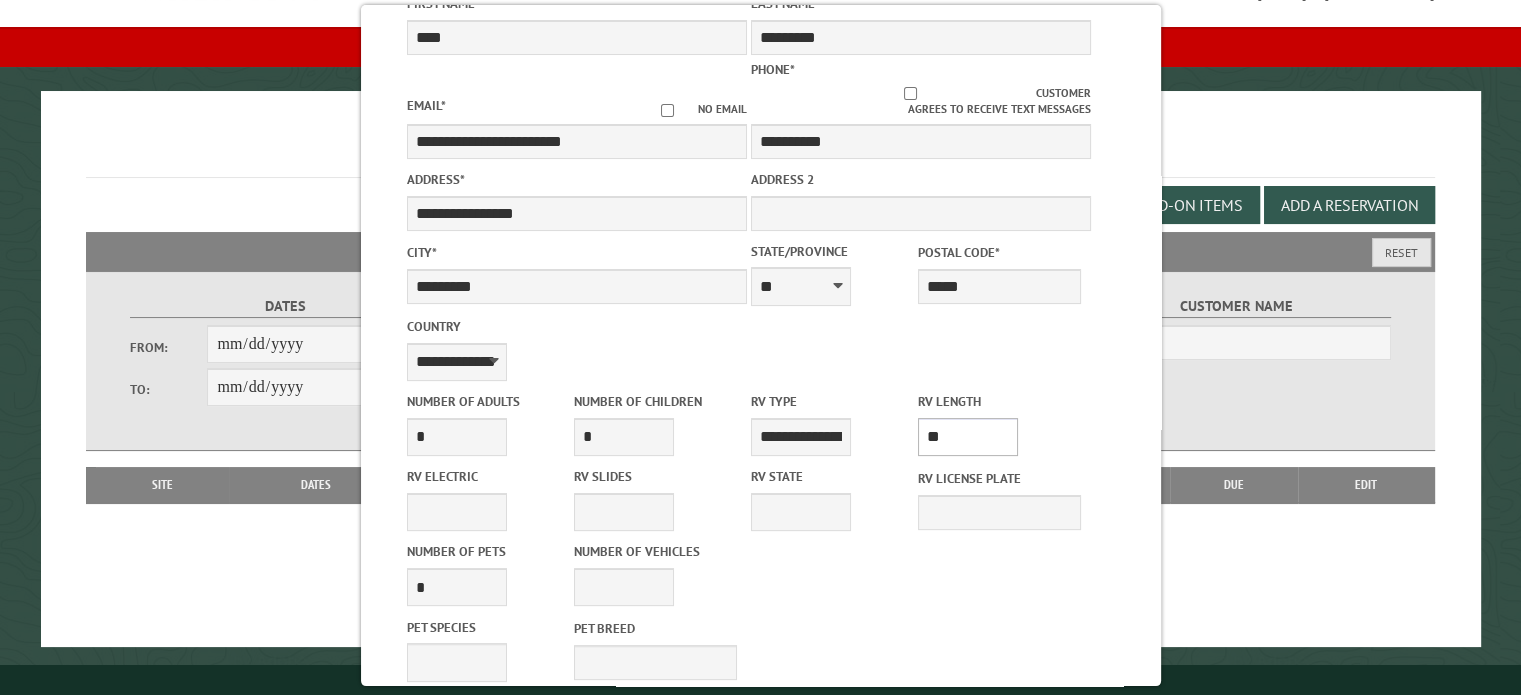 click on "* ** ** ** ** ** ** ** ** ** ** **" at bounding box center (968, 437) 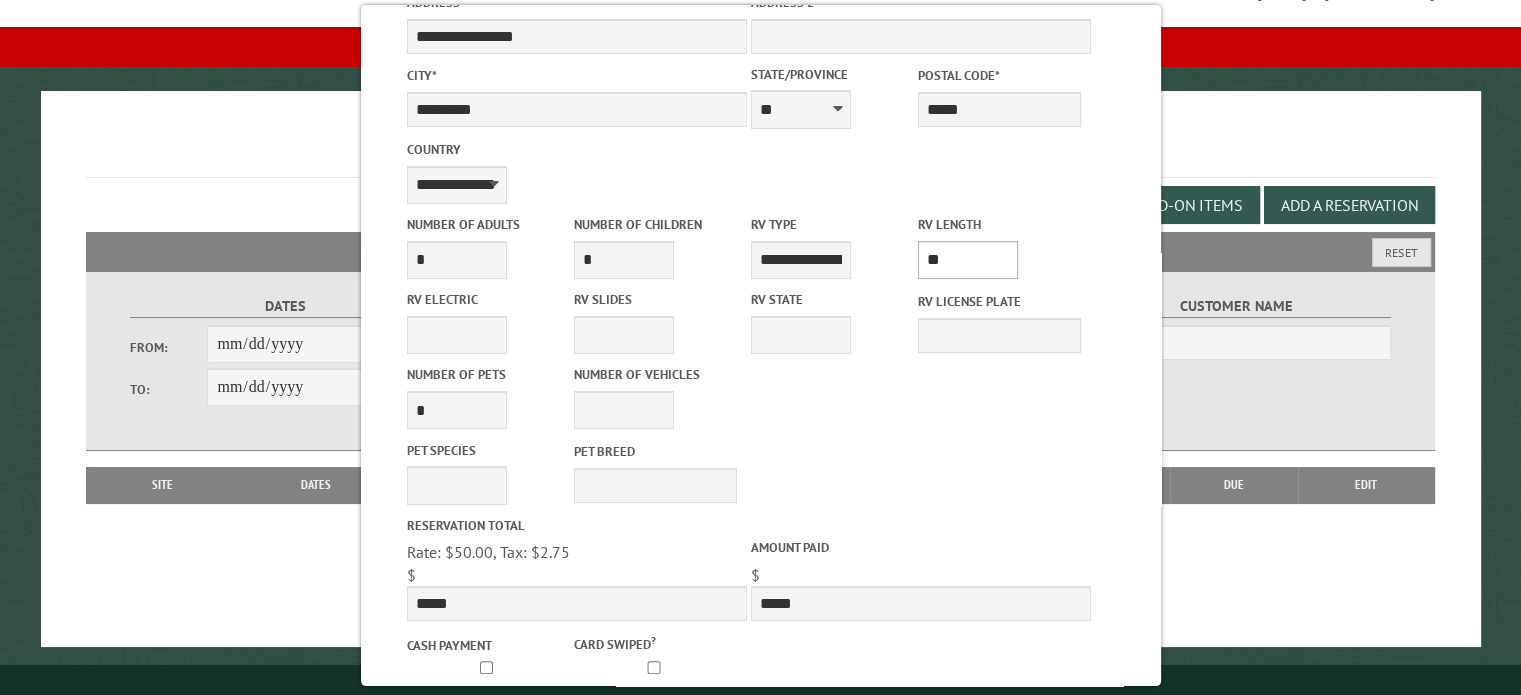 scroll, scrollTop: 612, scrollLeft: 0, axis: vertical 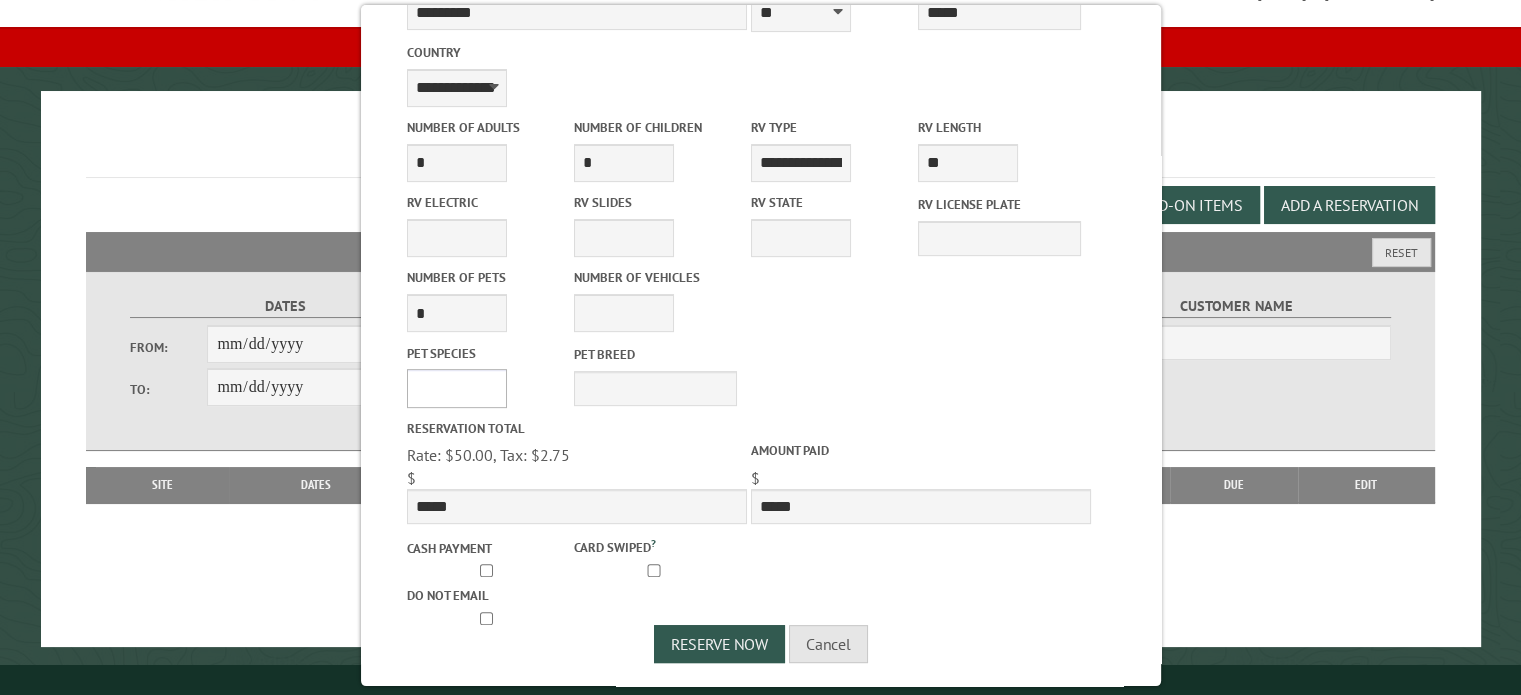 click on "***
***
****
*****" at bounding box center (456, 388) 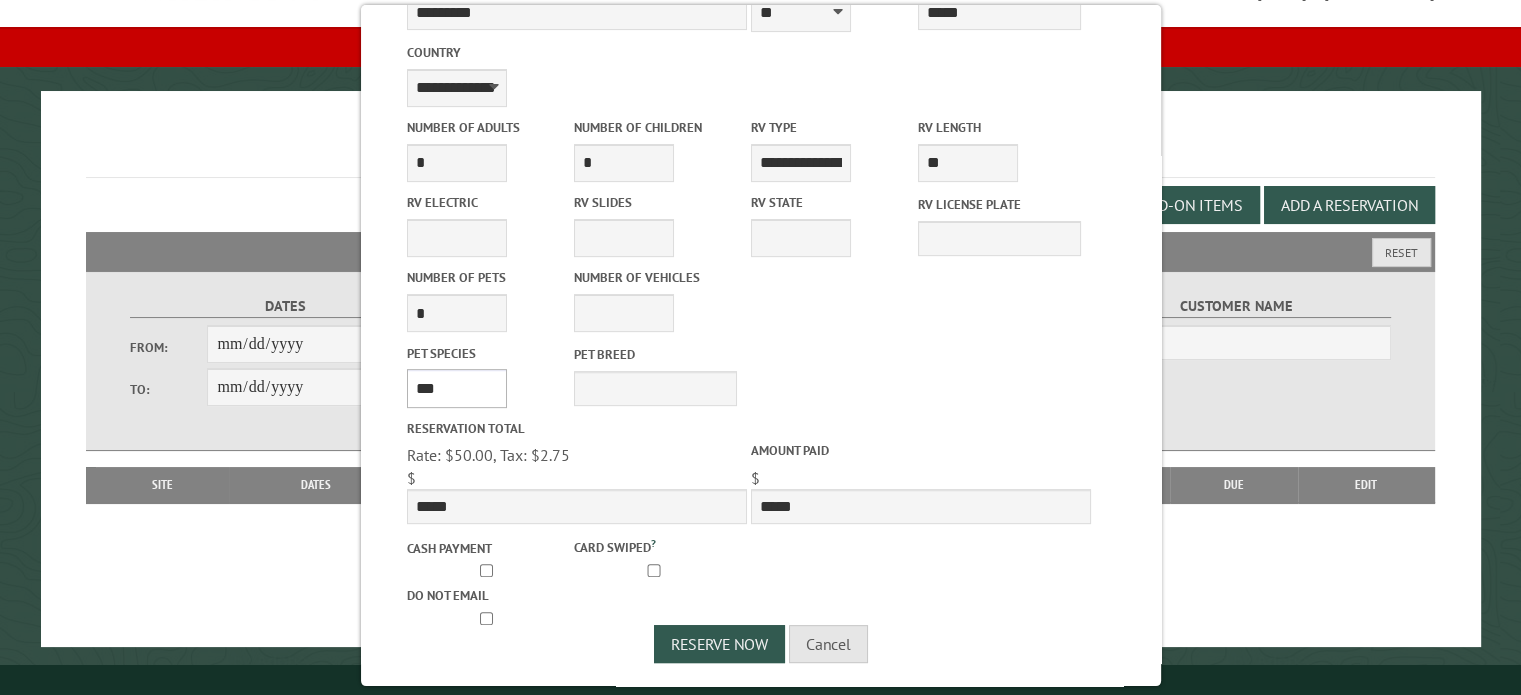 click on "***
***
****
*****" at bounding box center (456, 388) 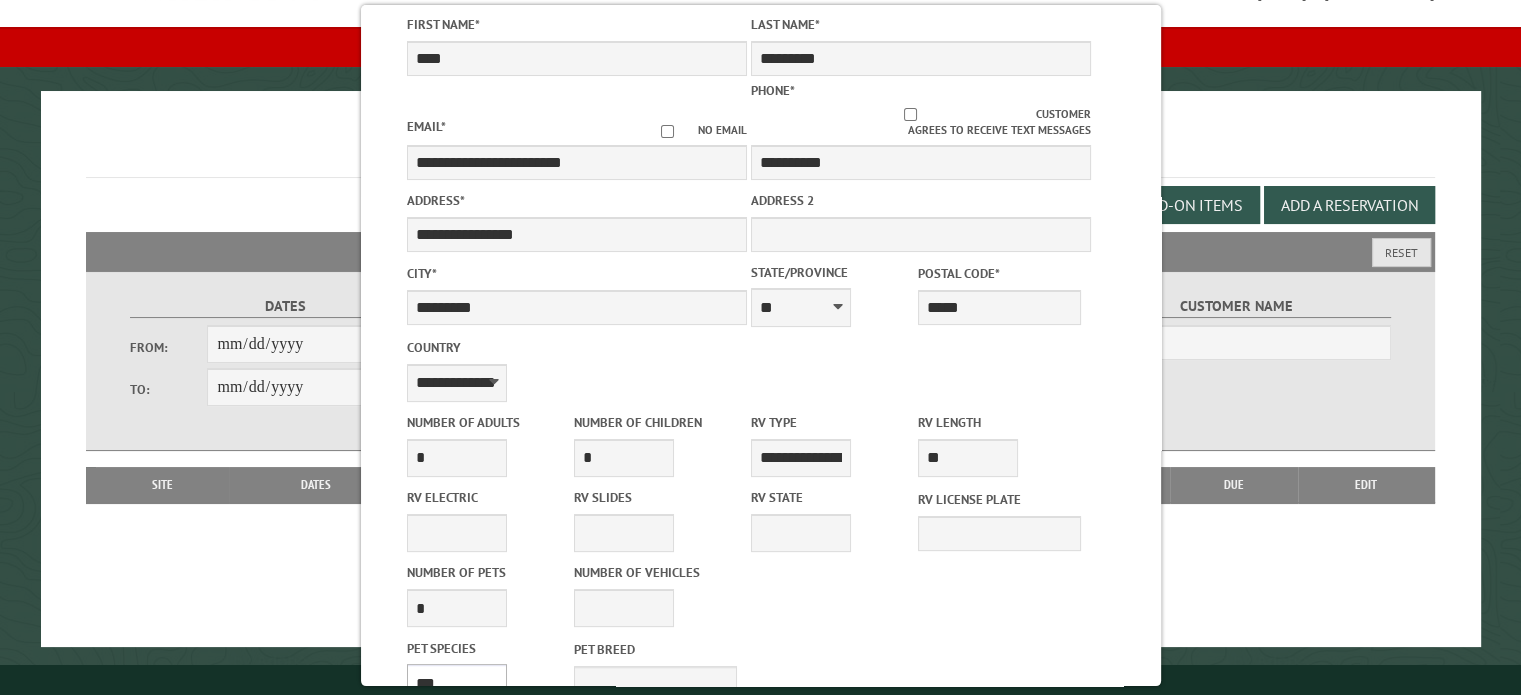 scroll, scrollTop: 612, scrollLeft: 0, axis: vertical 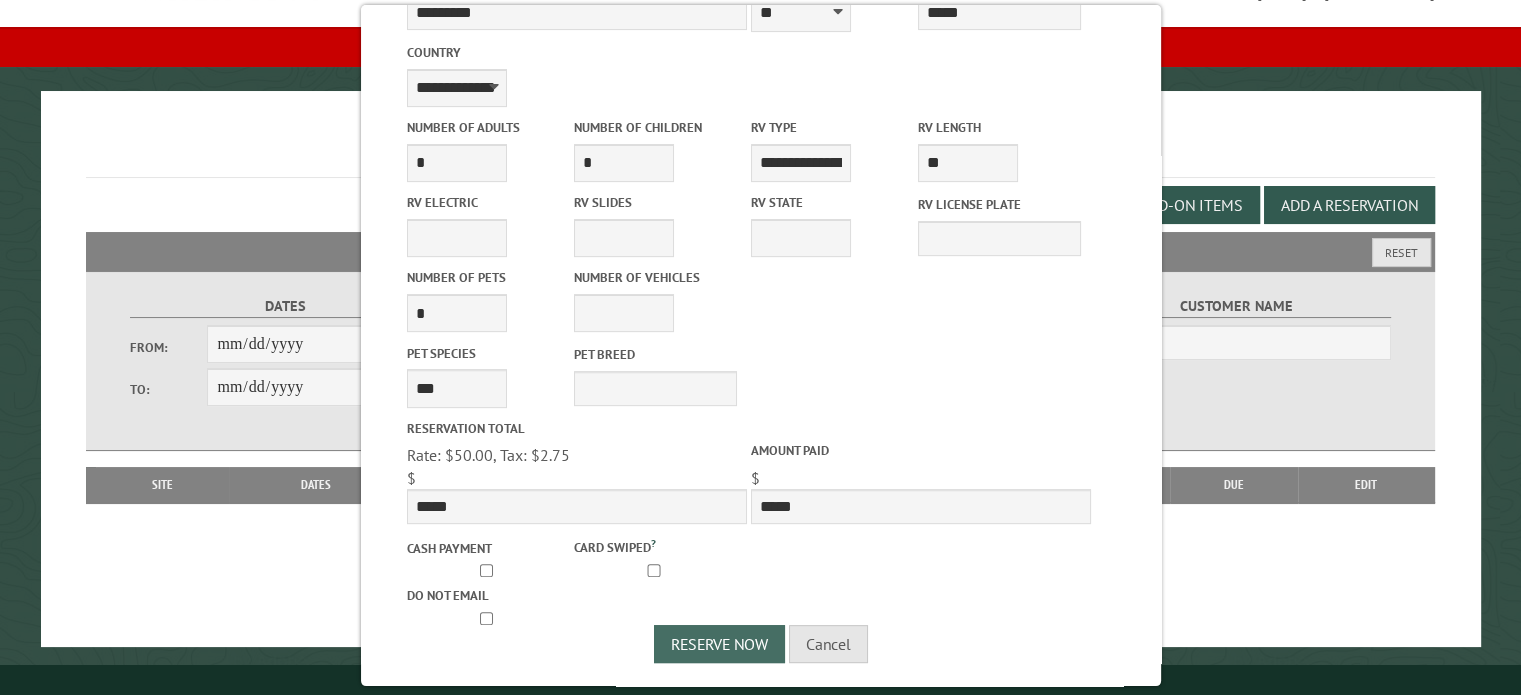 click on "Reserve Now" at bounding box center (719, 644) 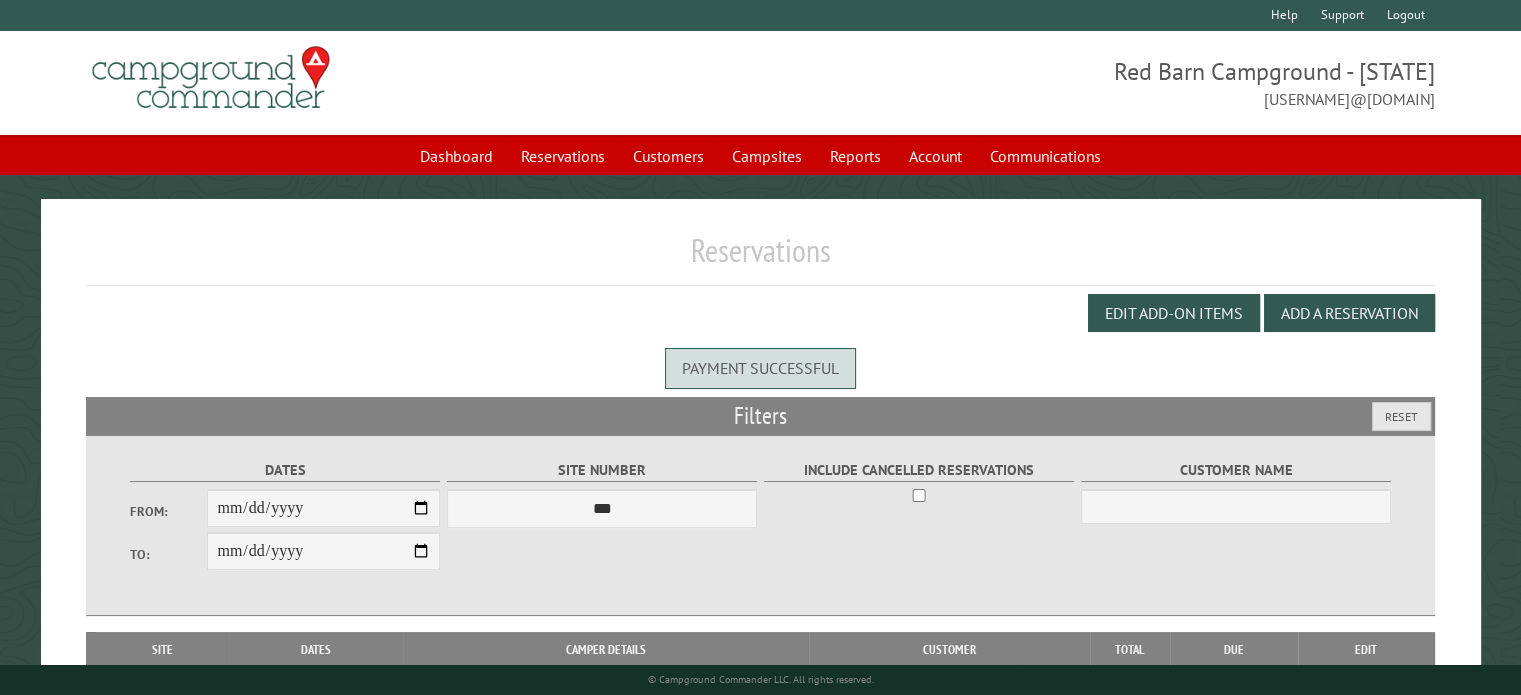 scroll, scrollTop: 108, scrollLeft: 0, axis: vertical 